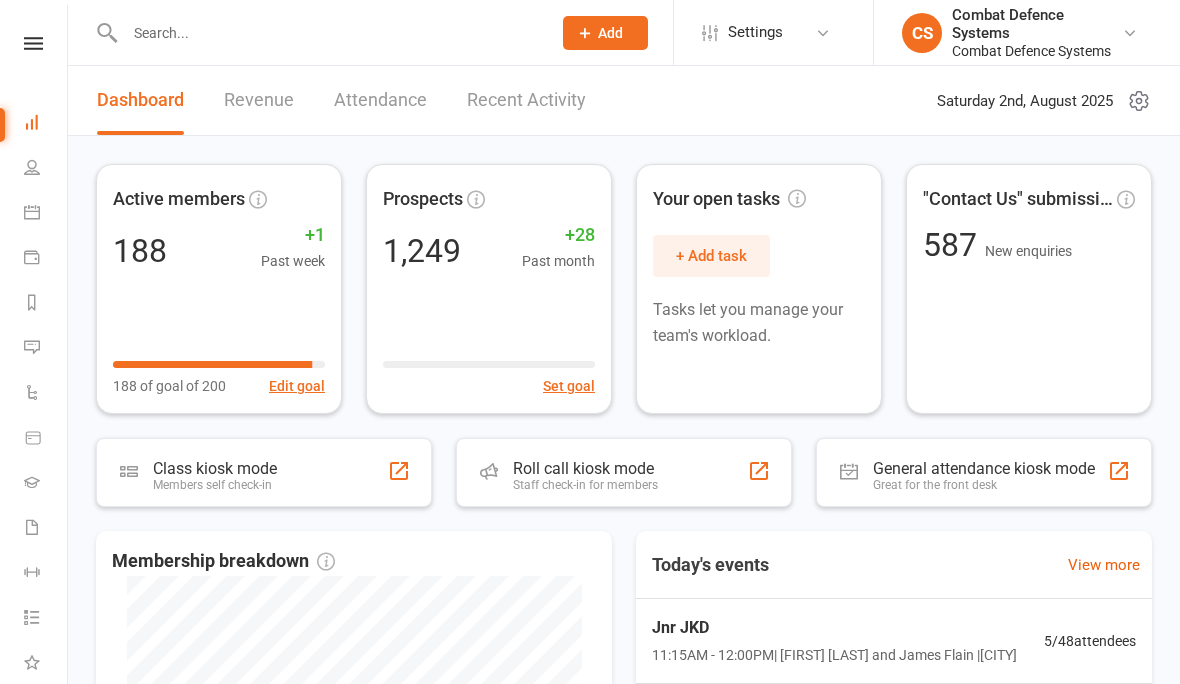scroll, scrollTop: 0, scrollLeft: 0, axis: both 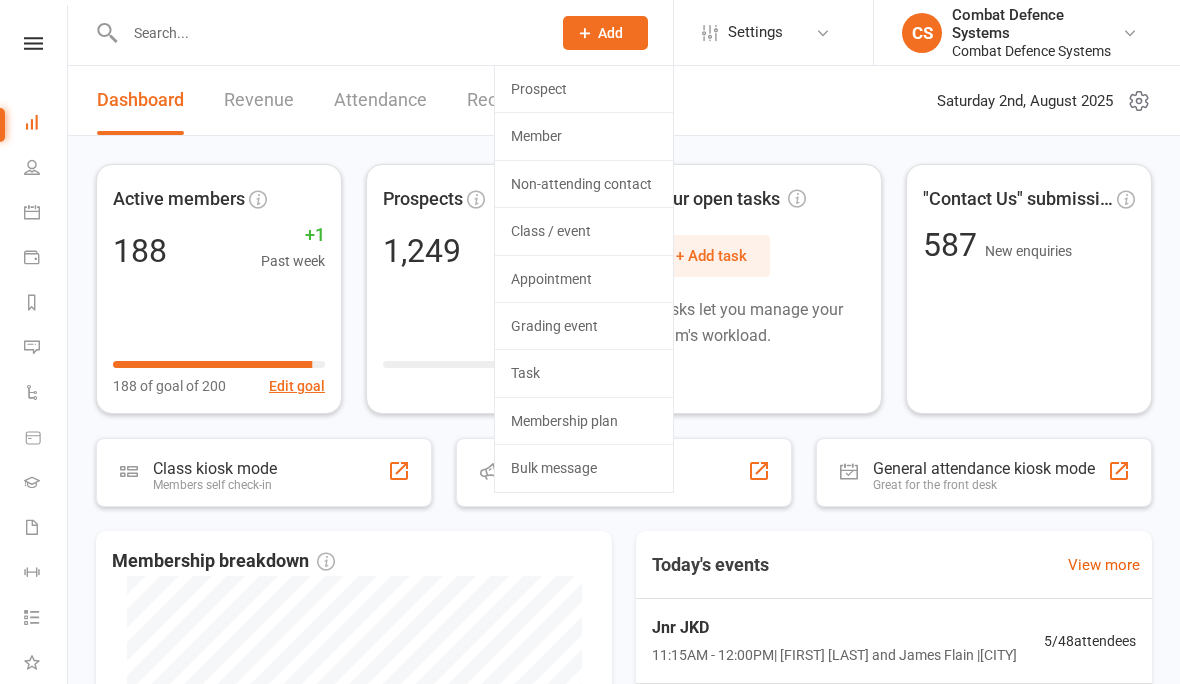 click on "Non-attending contact" 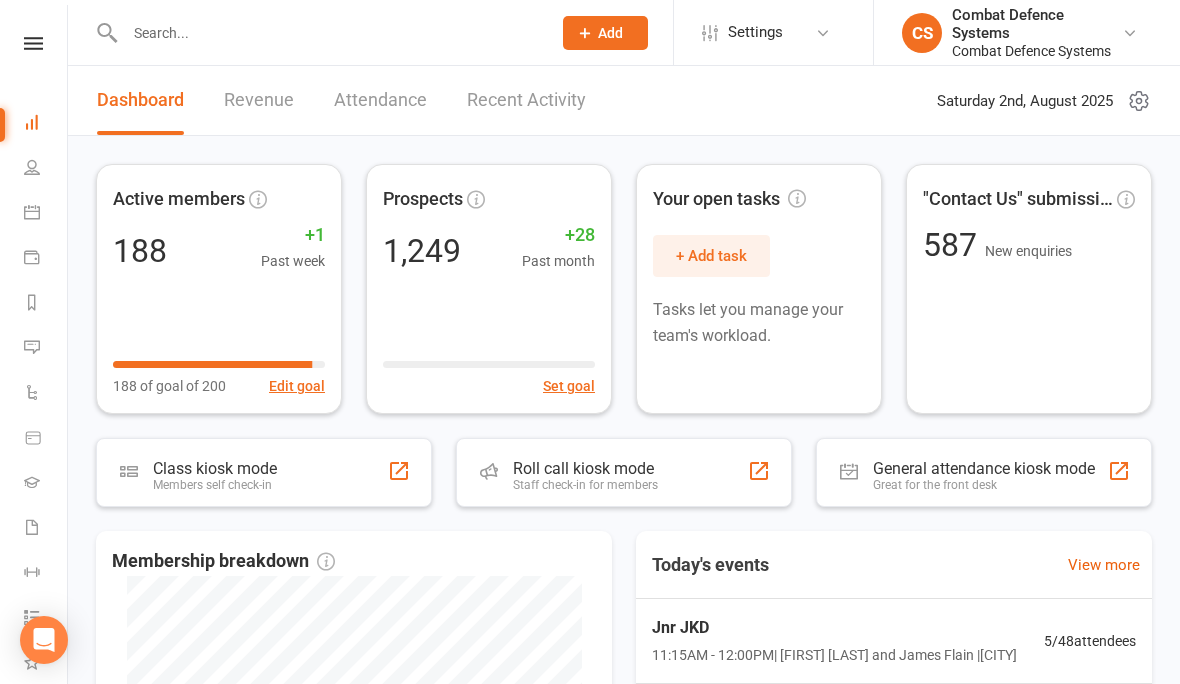 click on "Add" 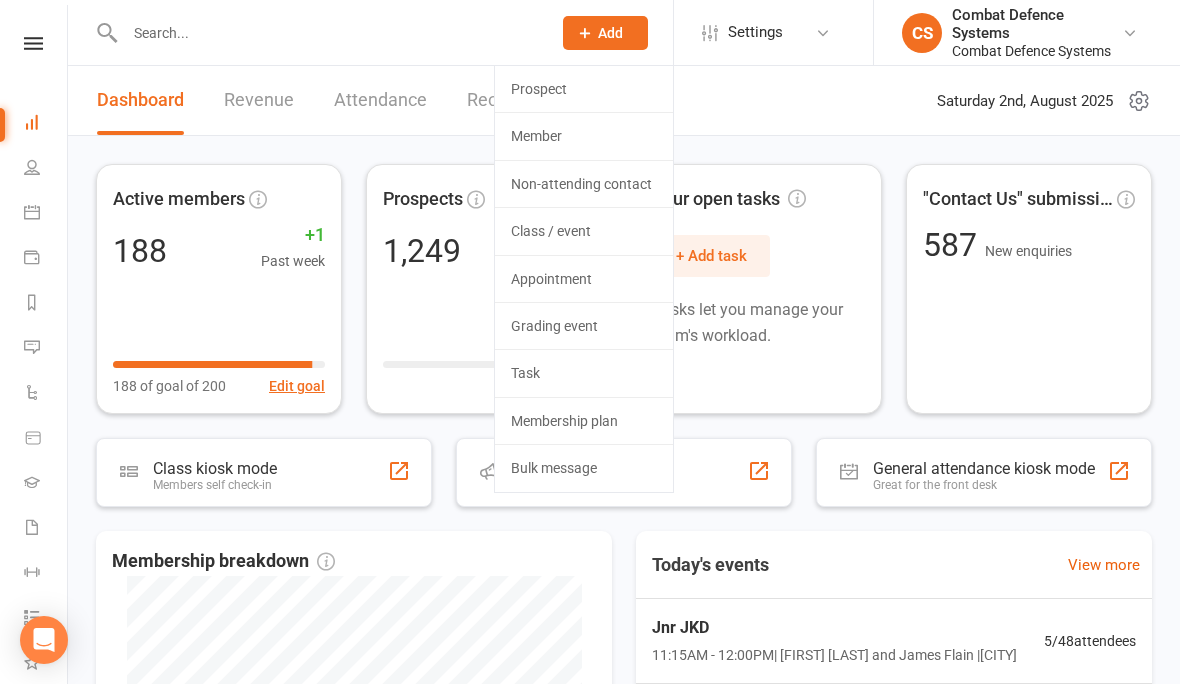 click on "Class / event" 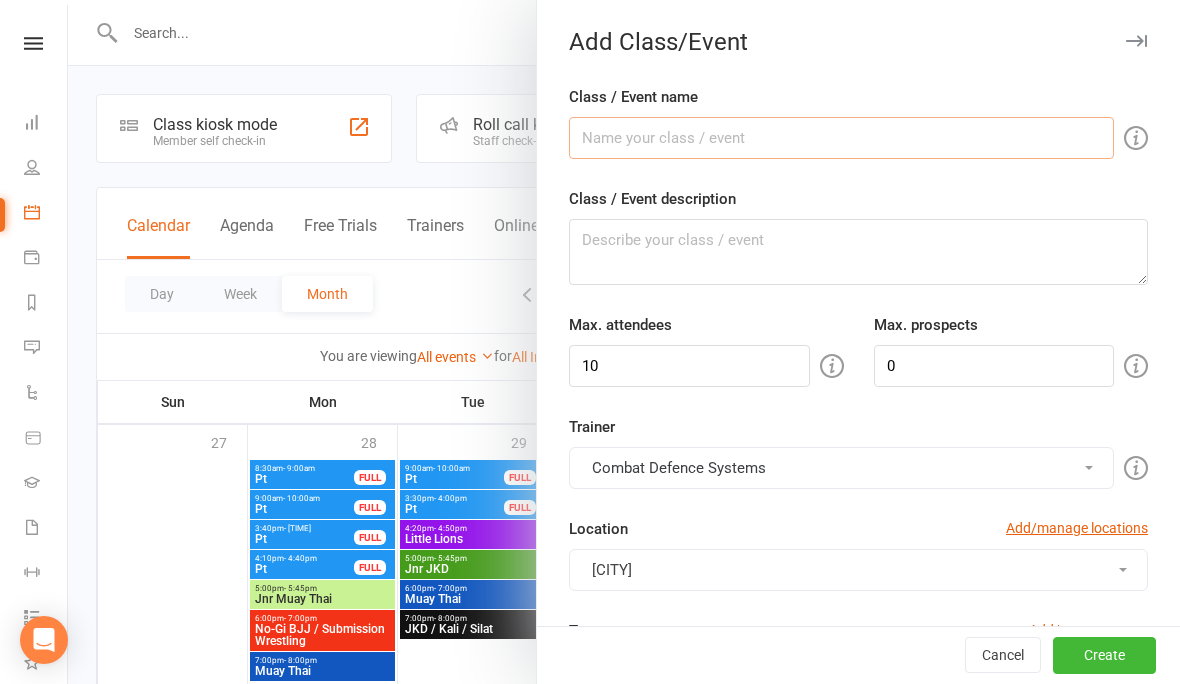 click on "Class / Event name" at bounding box center (841, 138) 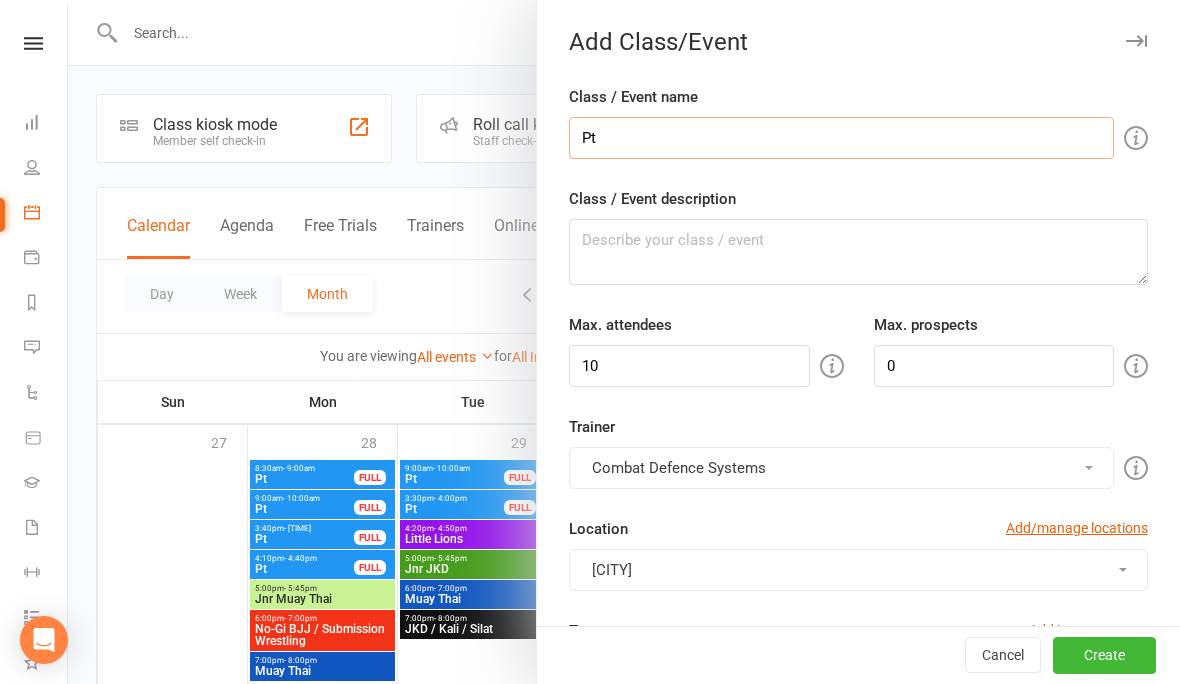 type on "Pt" 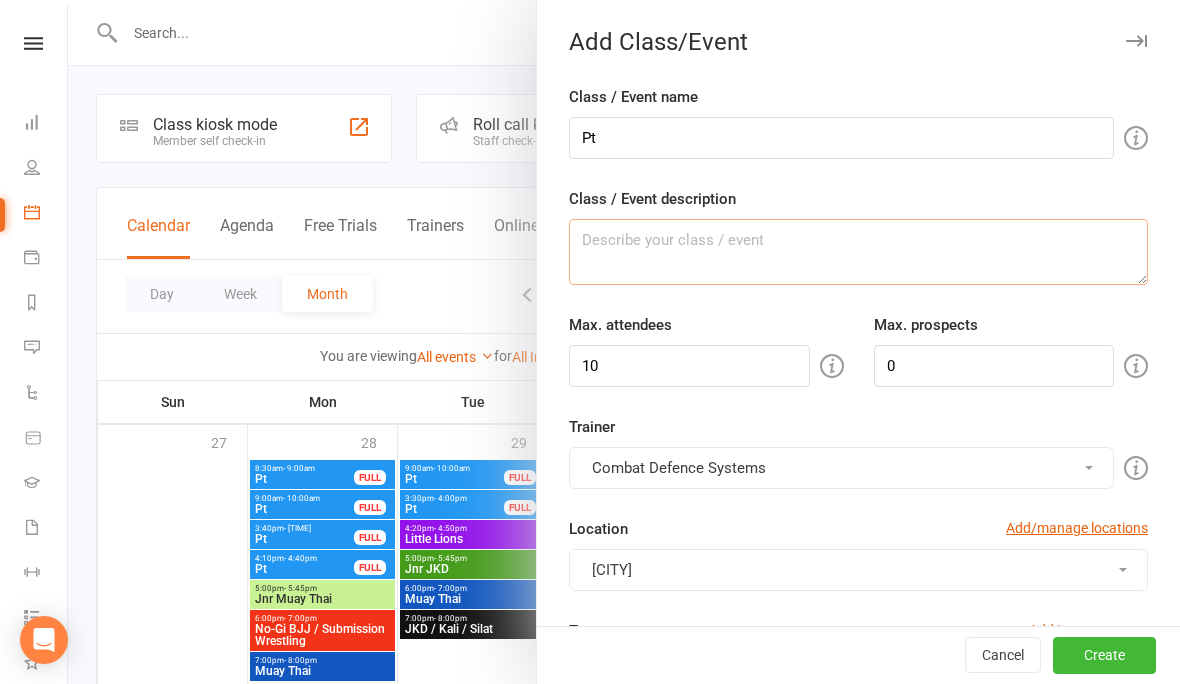 click on "Class / Event description" at bounding box center (858, 252) 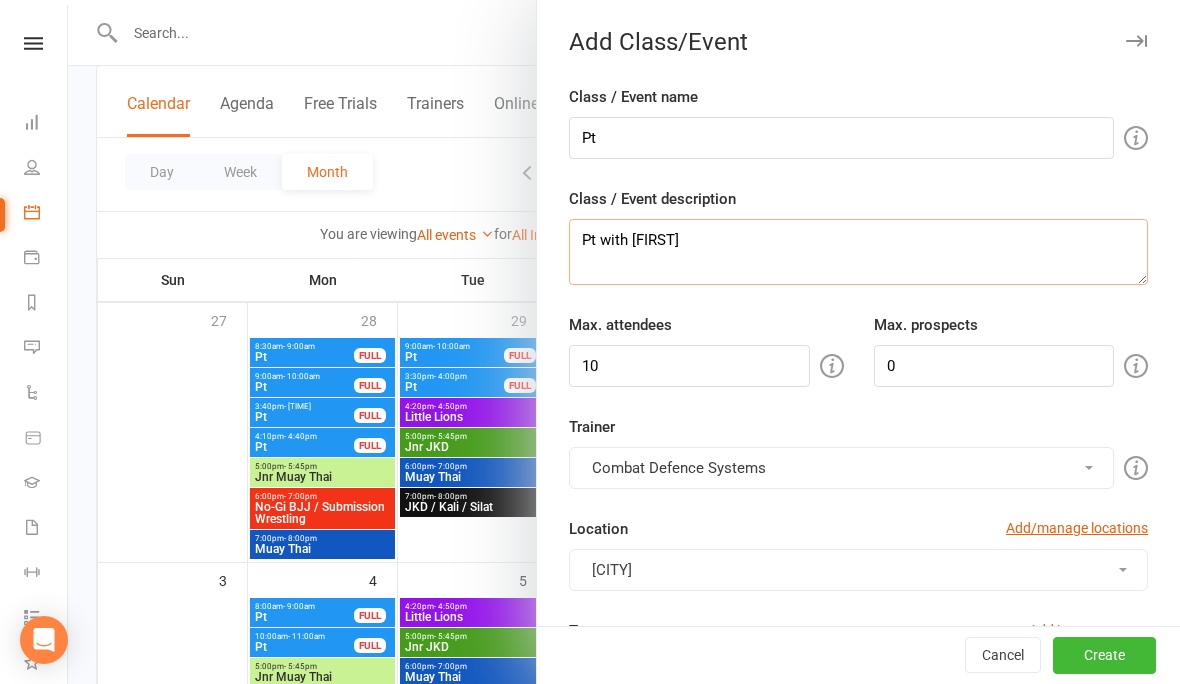 type on "Pt with [FIRST]" 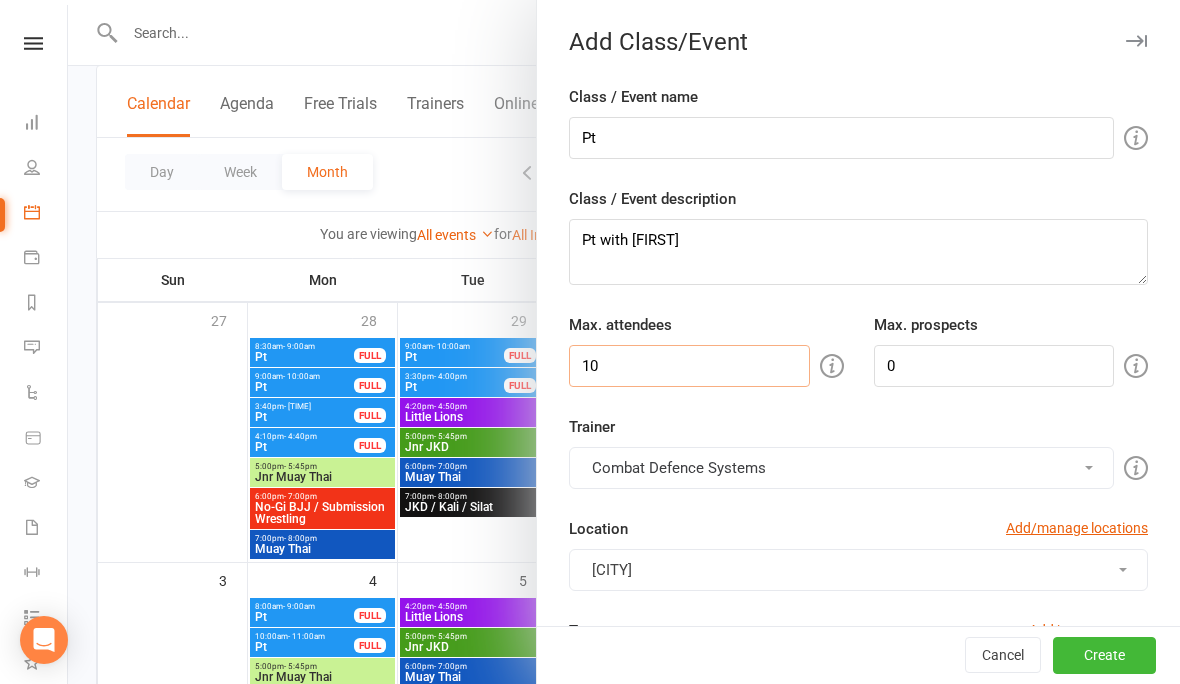 click on "10" at bounding box center [689, 366] 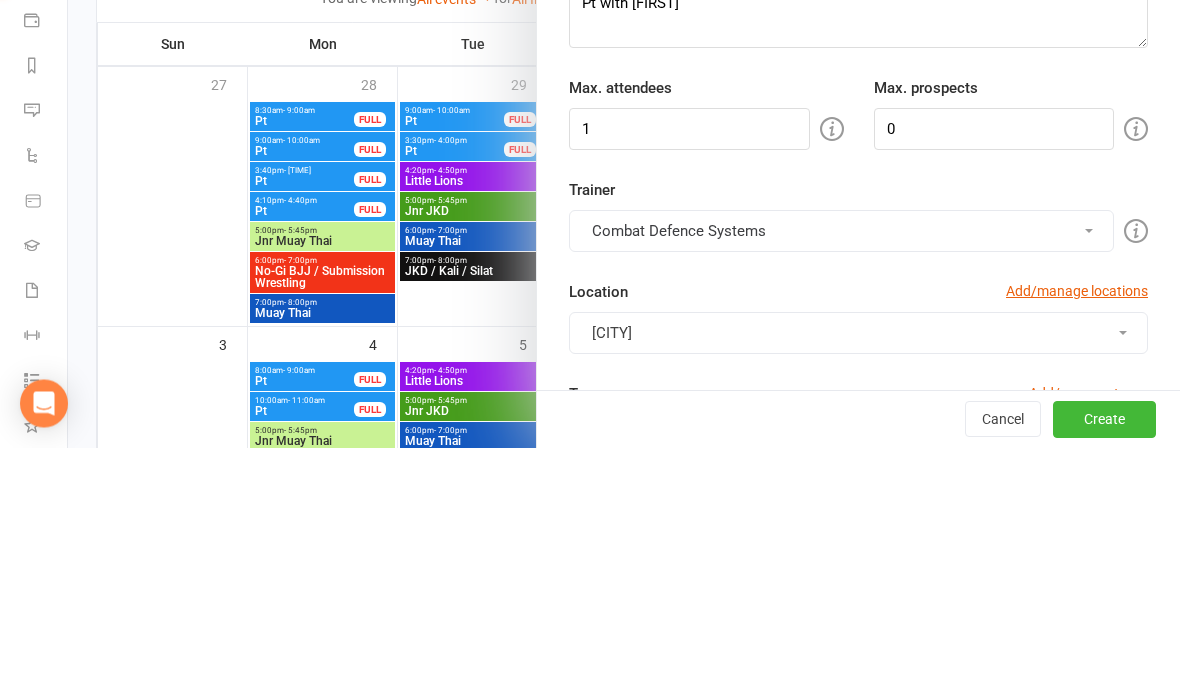 scroll, scrollTop: 358, scrollLeft: 0, axis: vertical 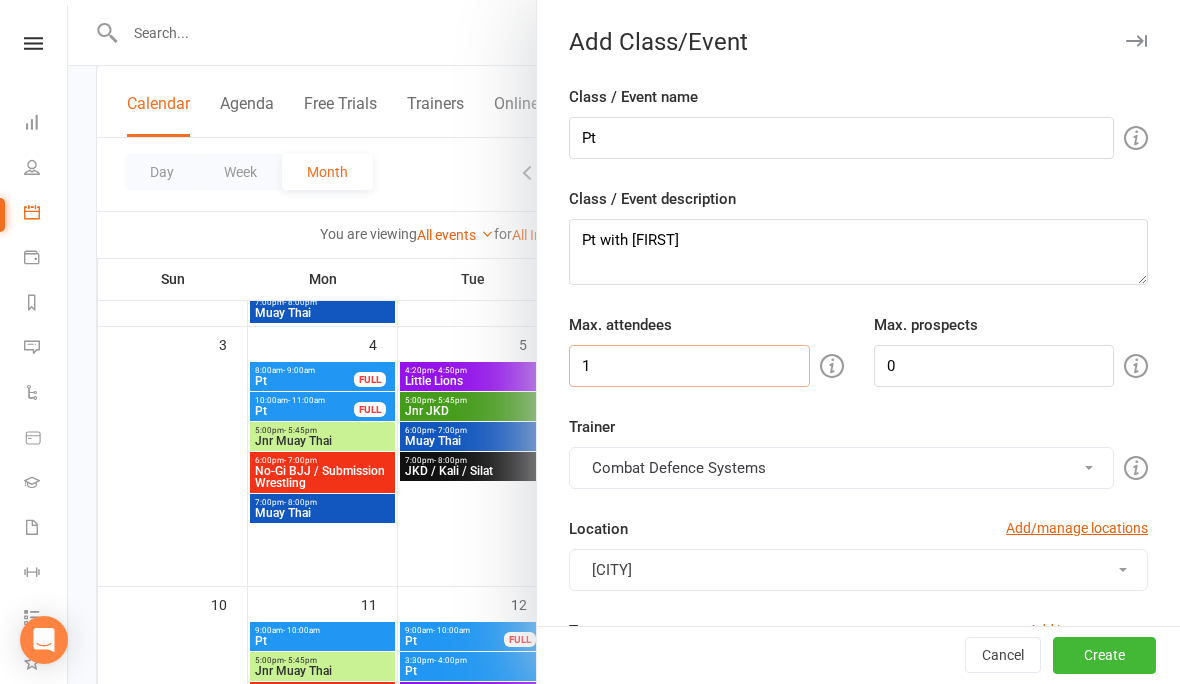 type on "1" 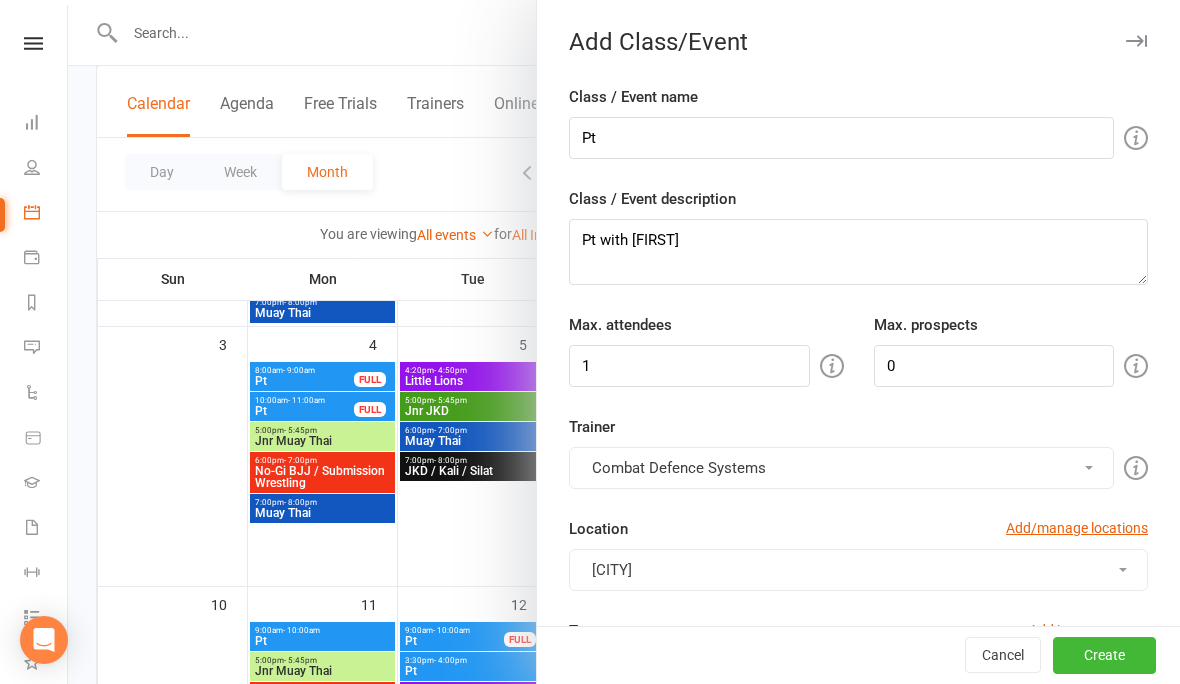 click on "Combat Defence Systems" at bounding box center (841, 468) 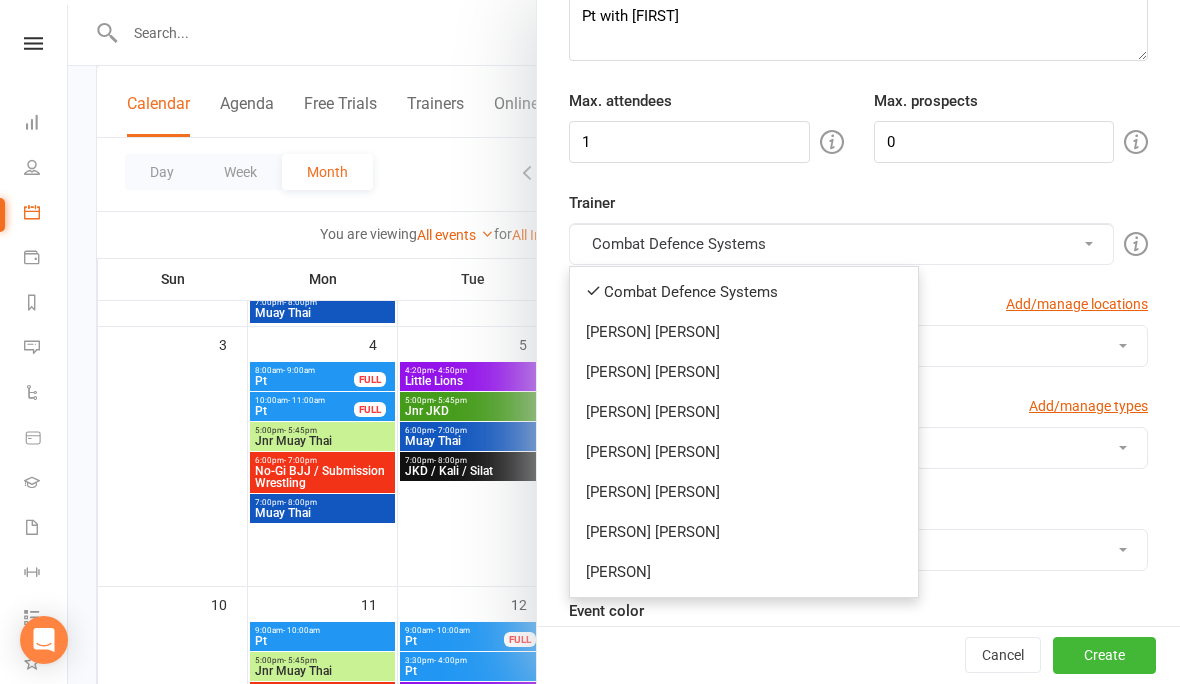 scroll, scrollTop: 239, scrollLeft: 0, axis: vertical 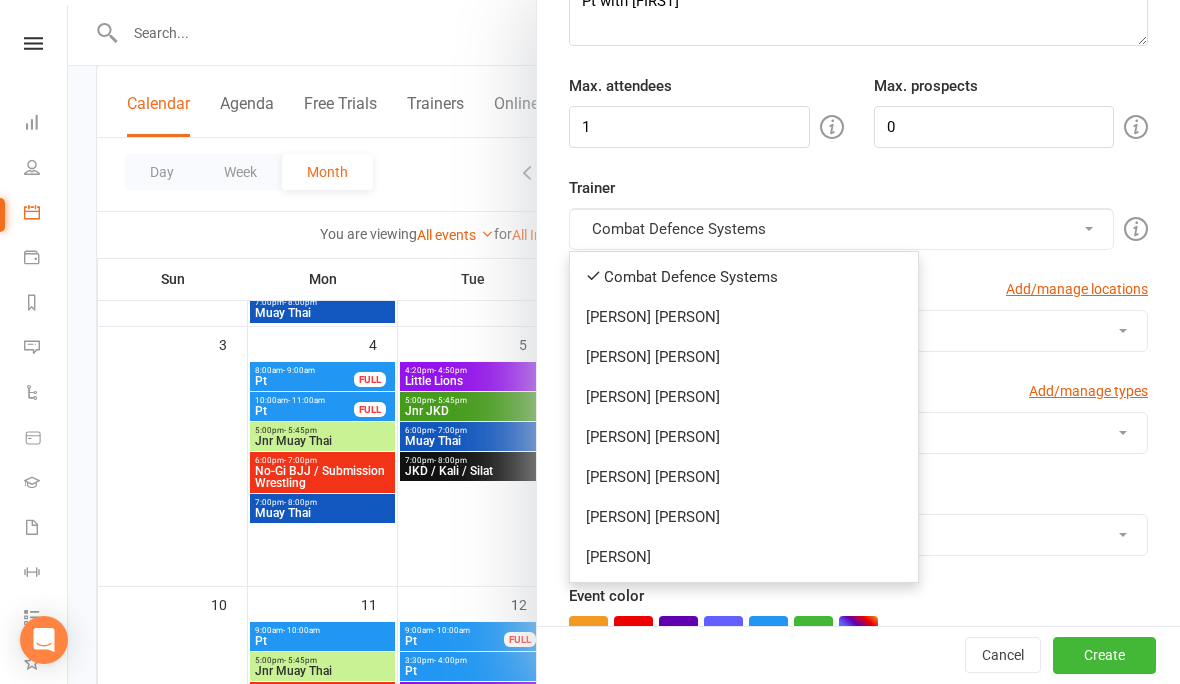 click on "[PERSON]" at bounding box center (744, 557) 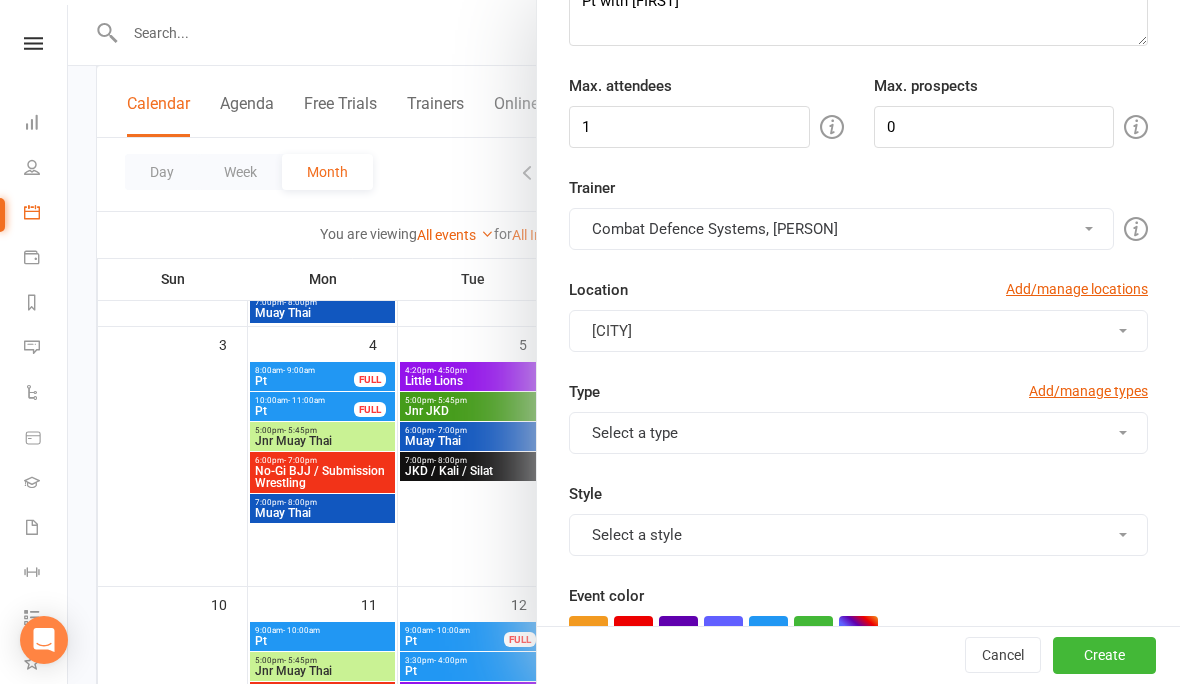 click on "Combat Defence Systems, [PERSON]" at bounding box center [841, 229] 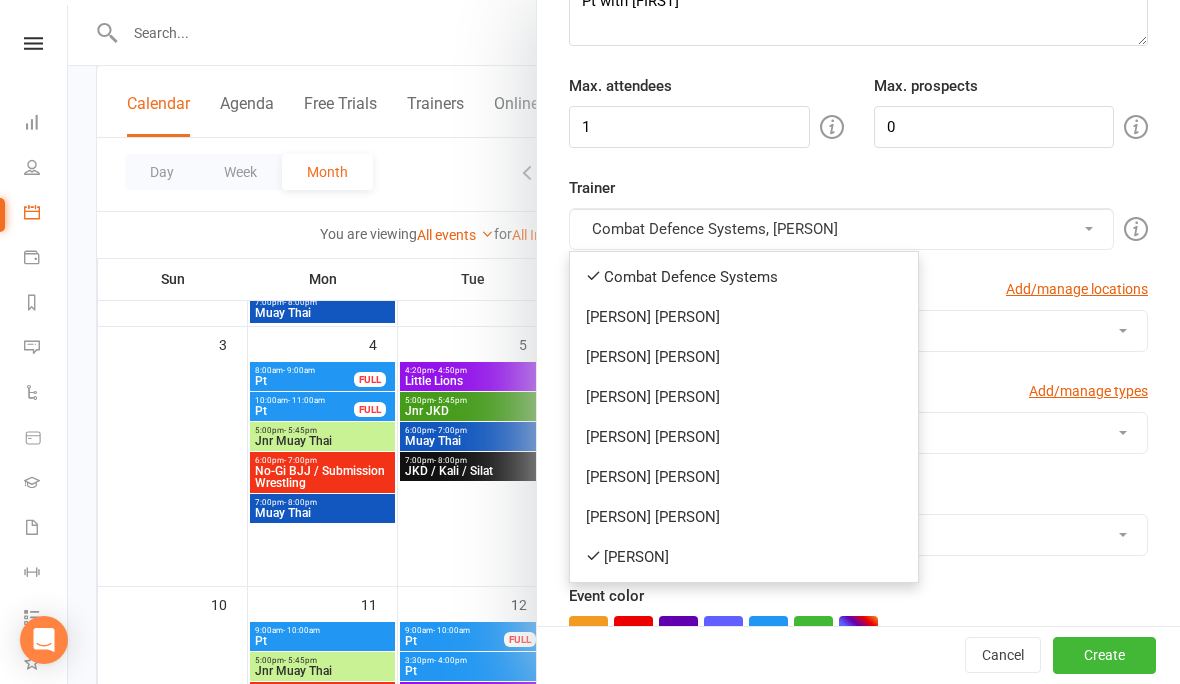click on "Combat Defence Systems" at bounding box center [744, 277] 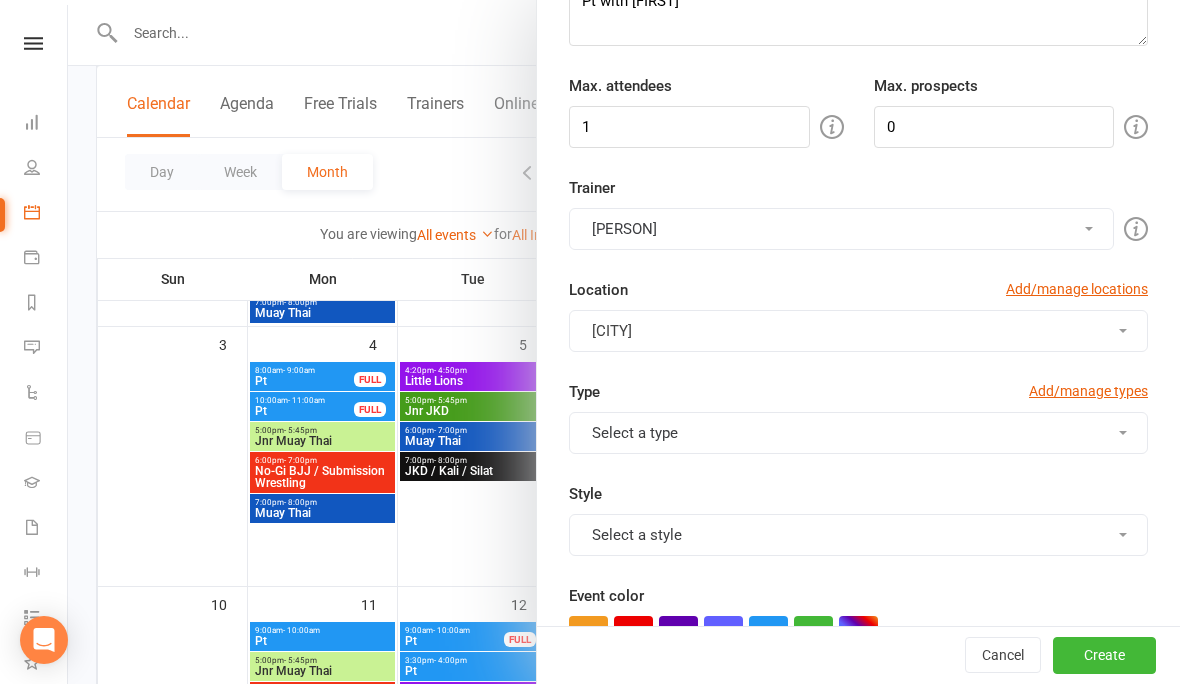 click on "Select a type" at bounding box center (858, 433) 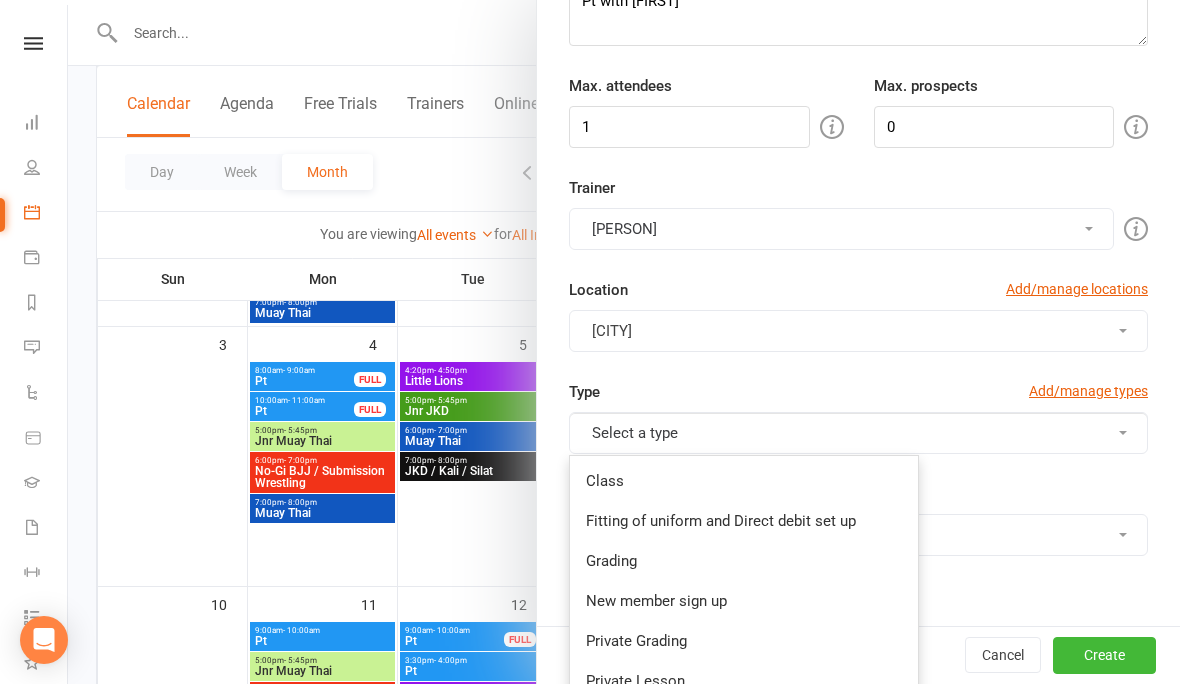 click on "Select a type" at bounding box center [858, 433] 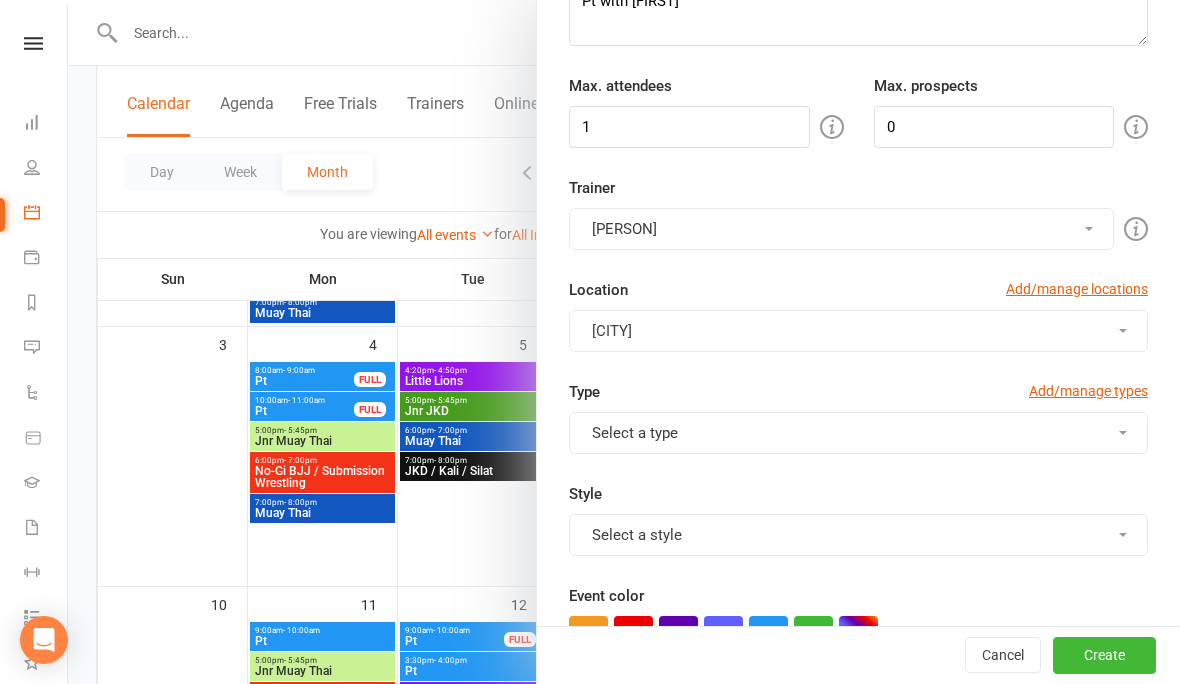 click on "Select a type" at bounding box center (858, 433) 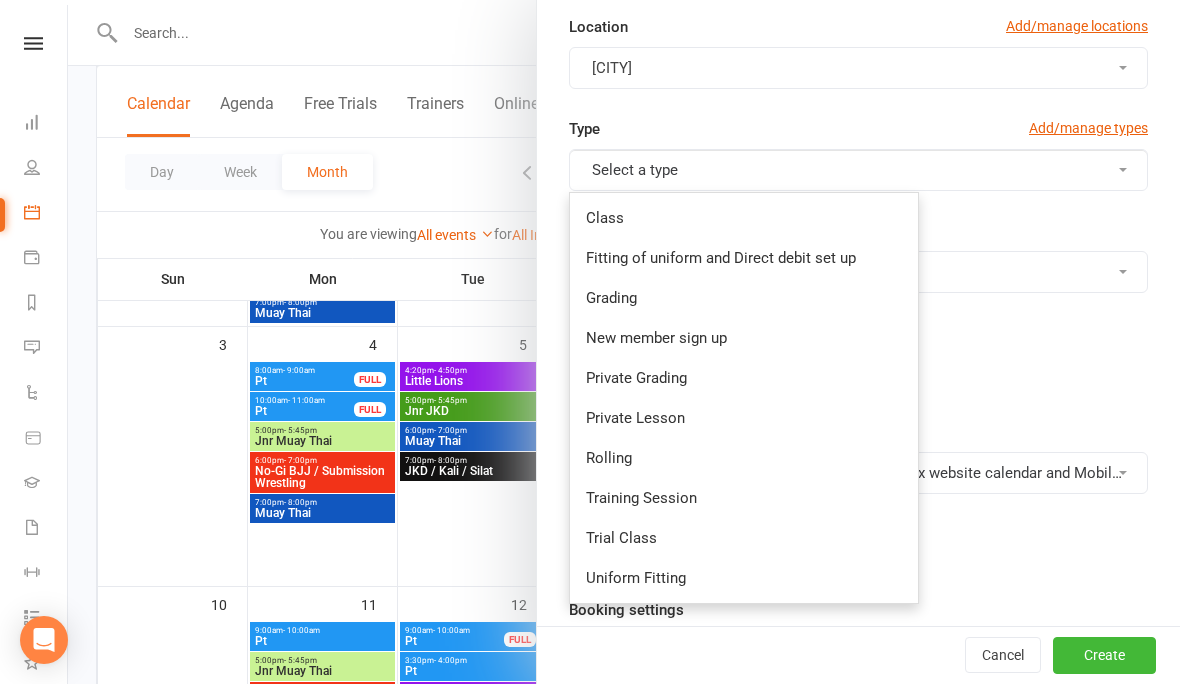 scroll, scrollTop: 505, scrollLeft: 0, axis: vertical 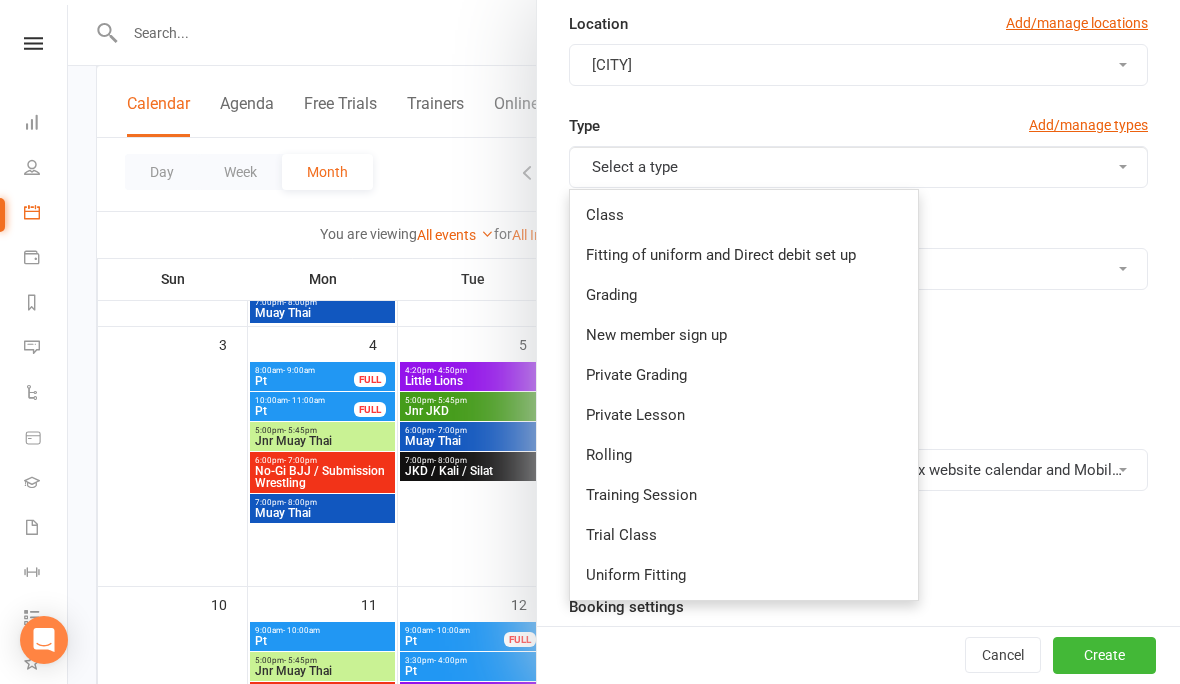 click on "Private Lesson" at bounding box center [744, 415] 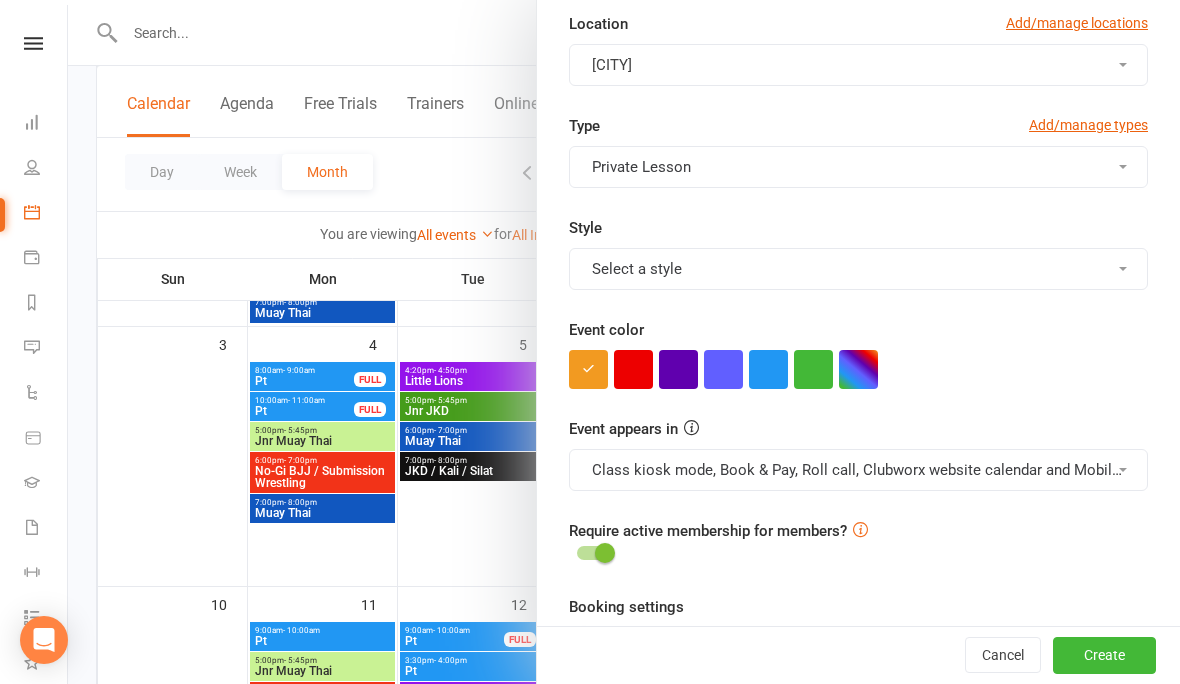 click at bounding box center [768, 369] 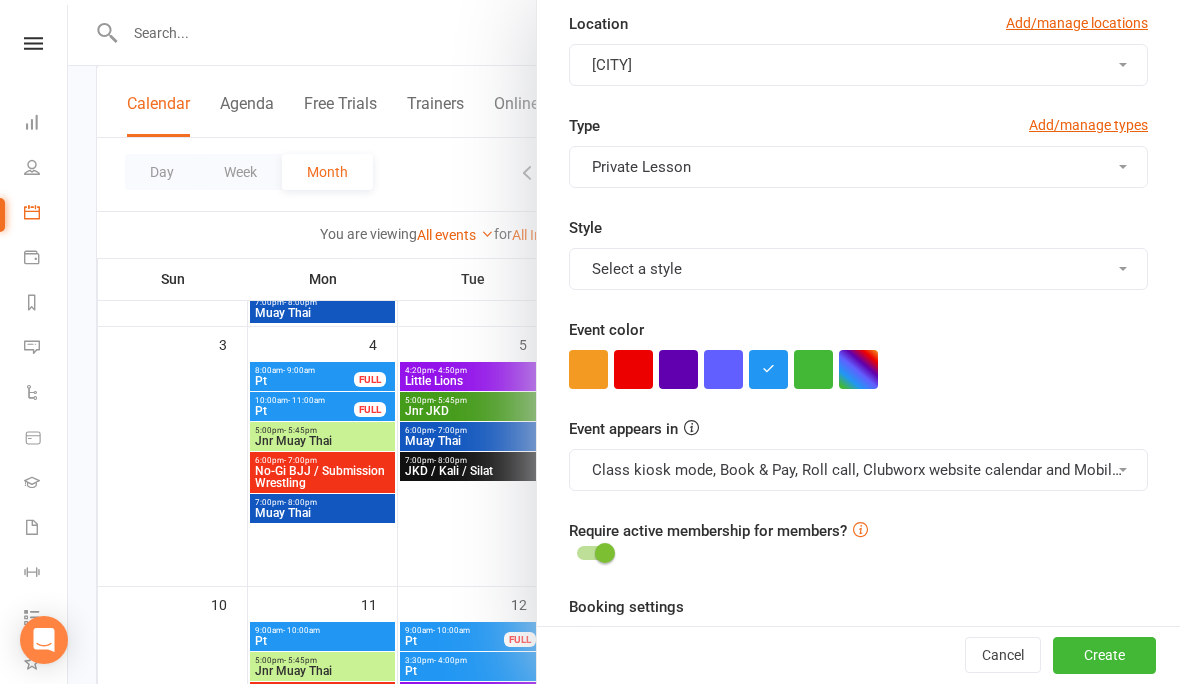 click on "Class kiosk mode, Book & Pay, Roll call, Clubworx website calendar and Mobile app" at bounding box center [858, 470] 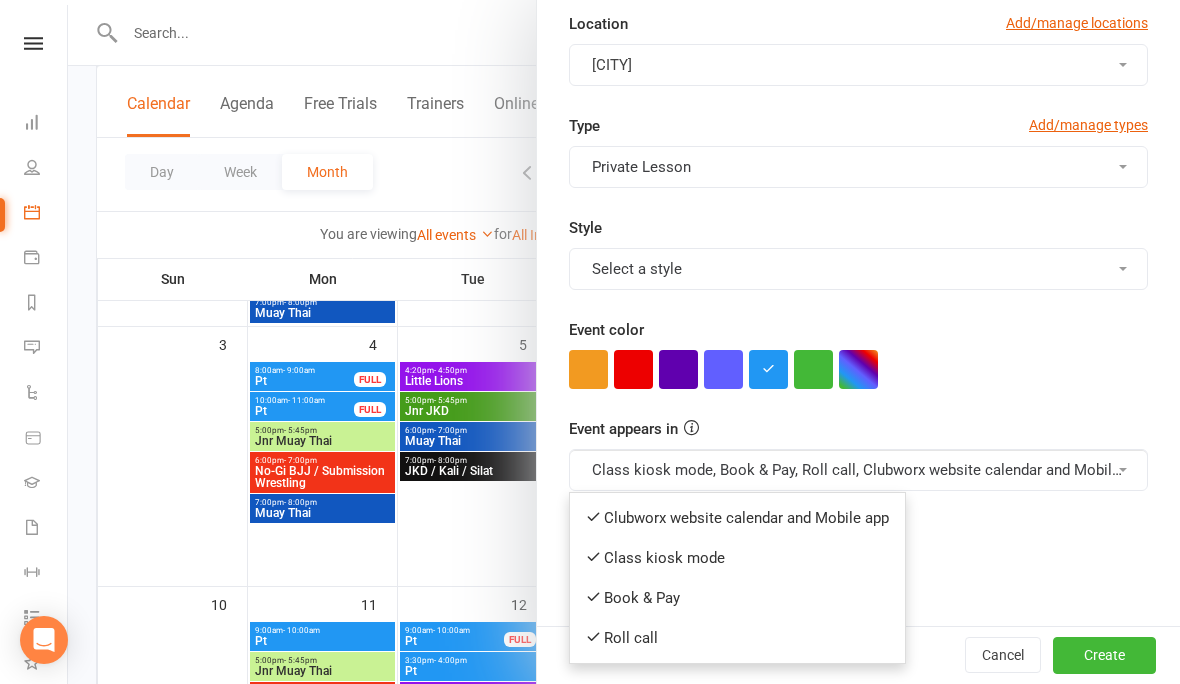 click on "Clubworx website calendar and Mobile app" at bounding box center [737, 518] 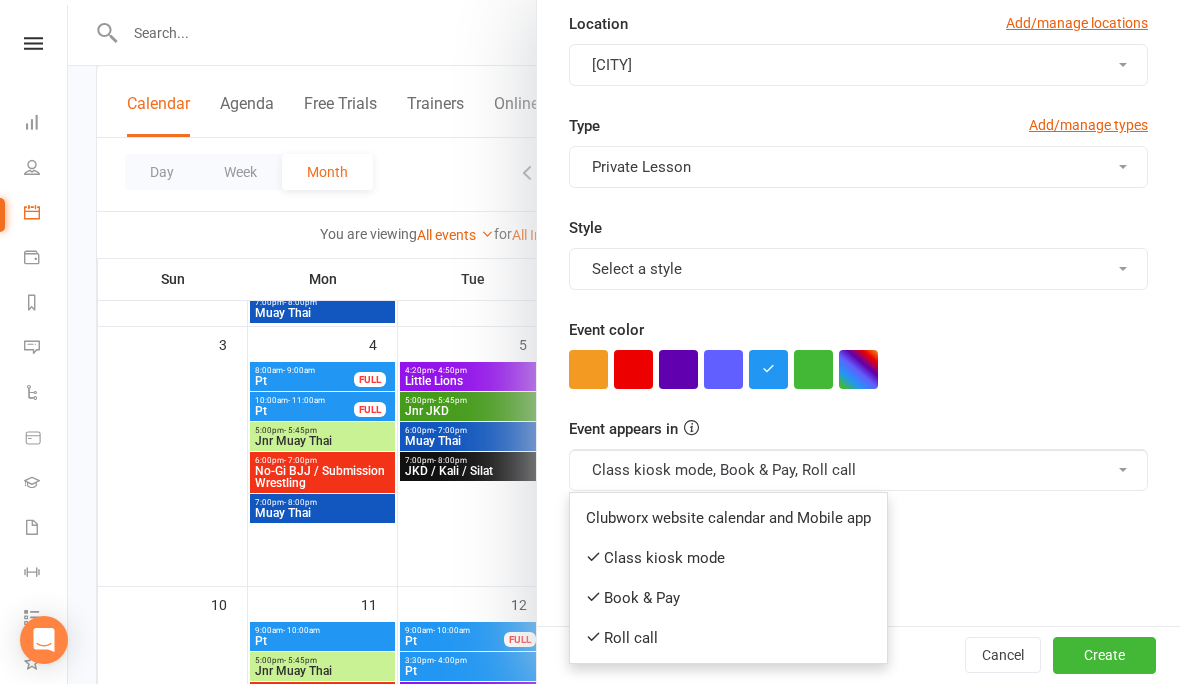 click on "Book & Pay" at bounding box center [728, 598] 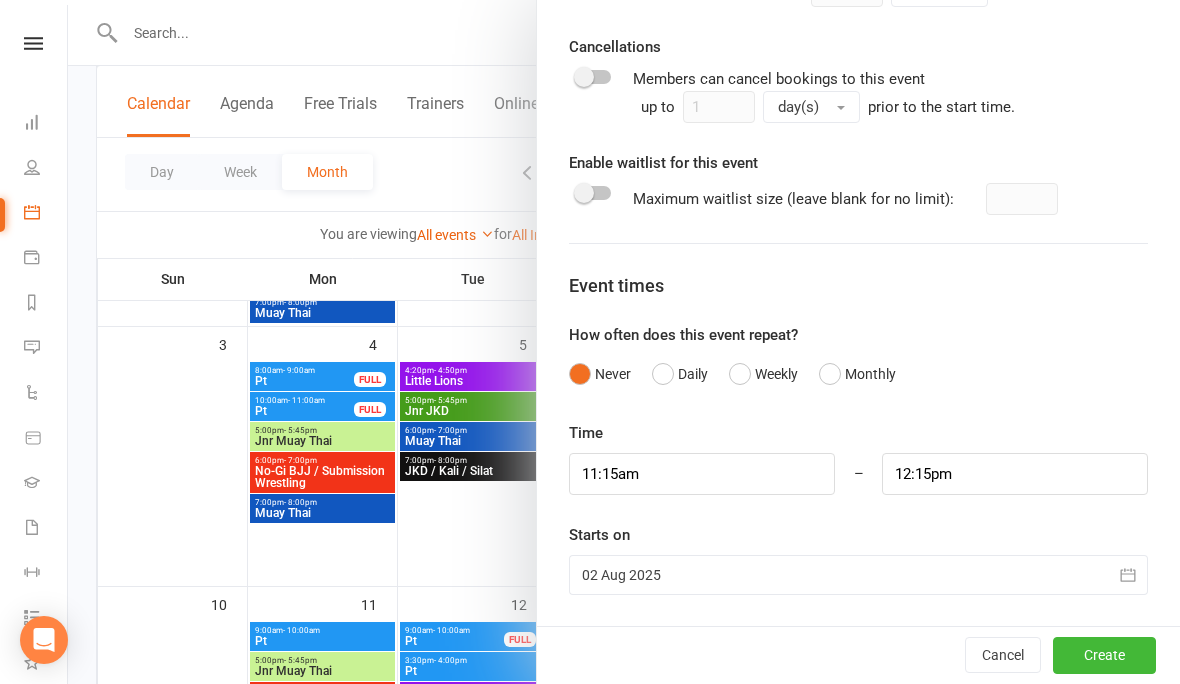 scroll, scrollTop: 1240, scrollLeft: 0, axis: vertical 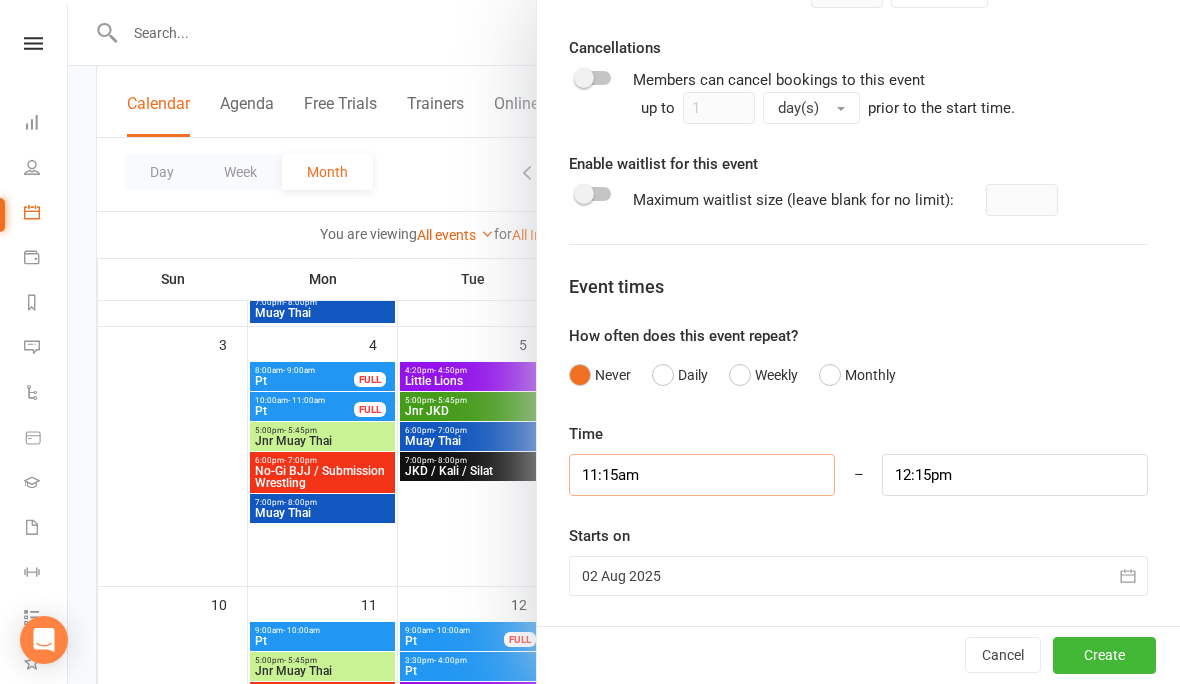 click on "11:15am" at bounding box center [702, 475] 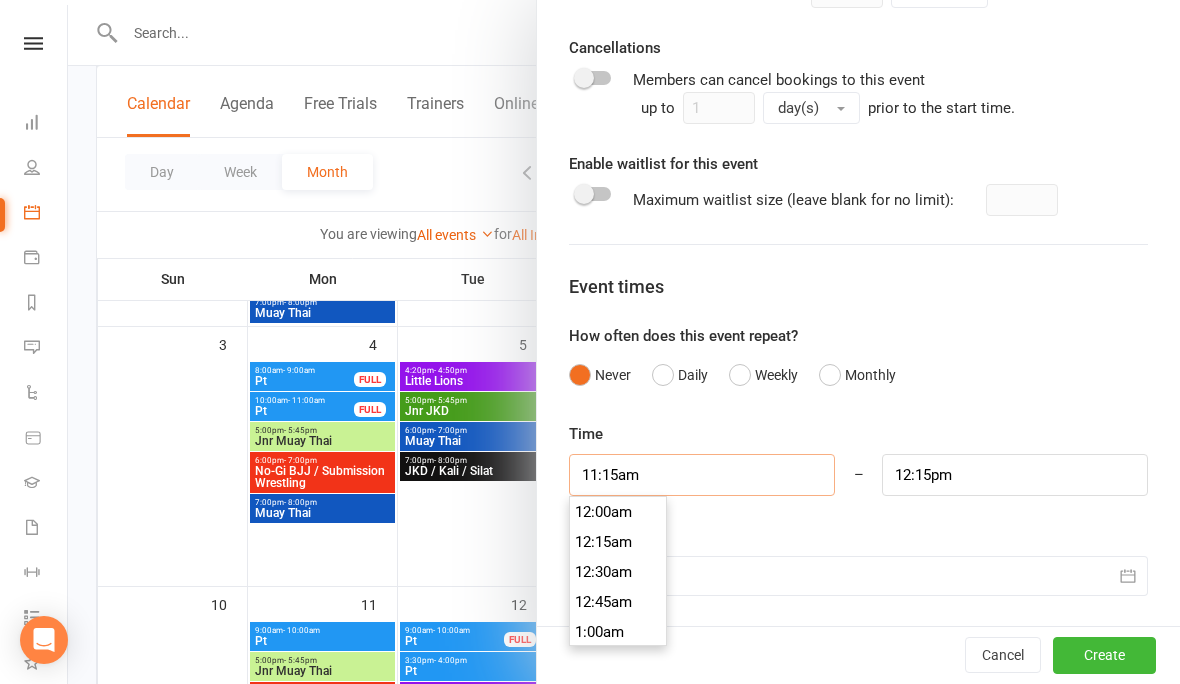 scroll, scrollTop: 357, scrollLeft: 0, axis: vertical 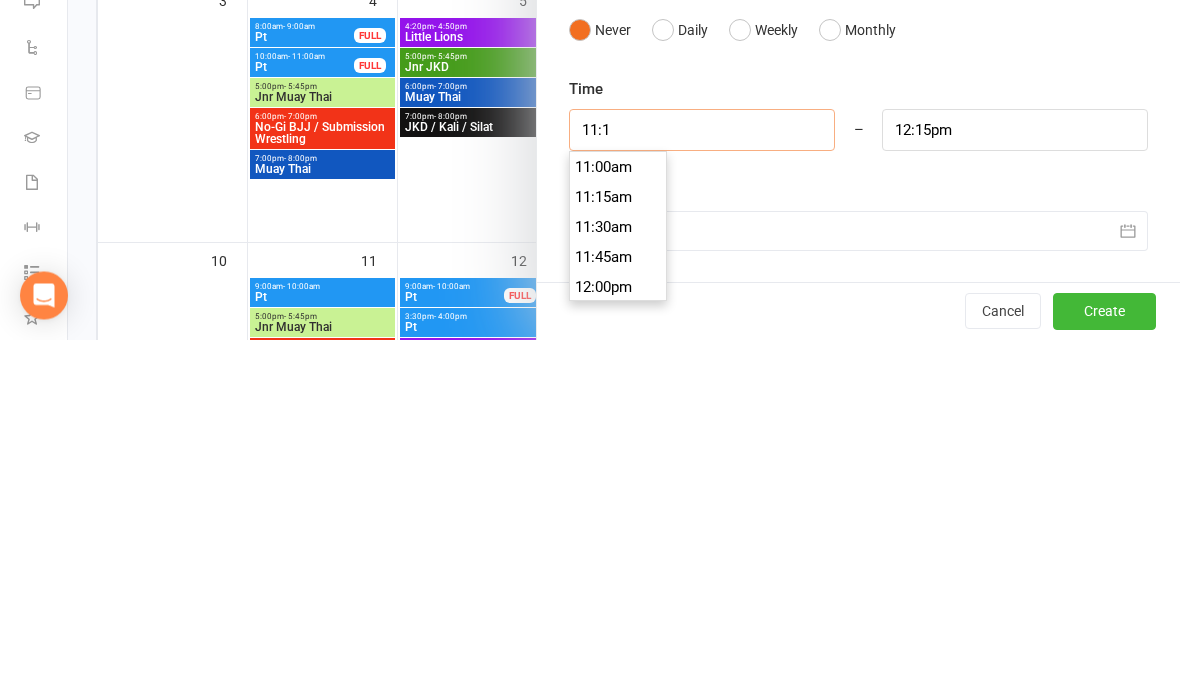 type on "11:" 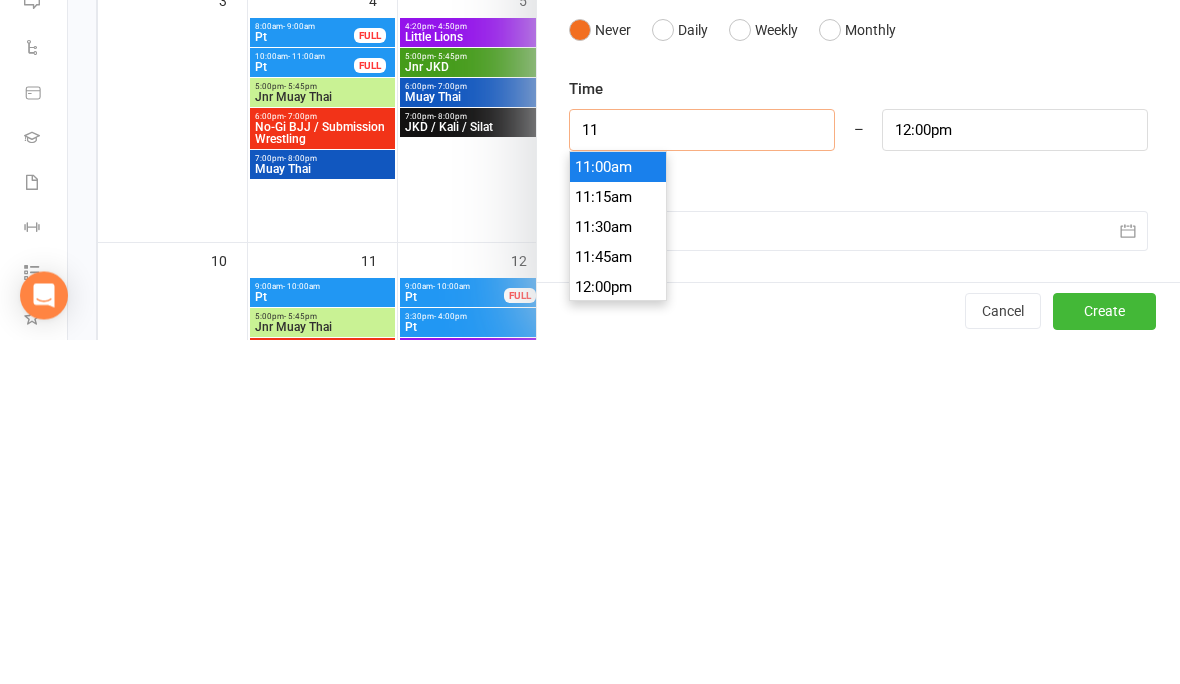 type on "1" 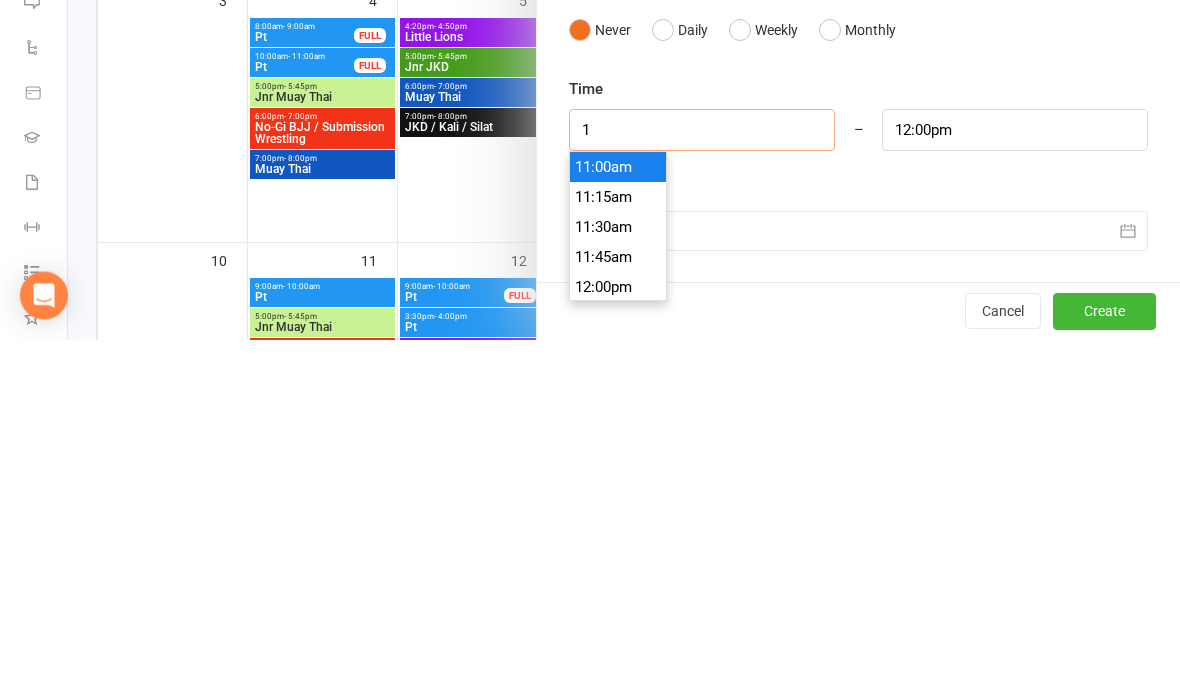 type on "2:00am" 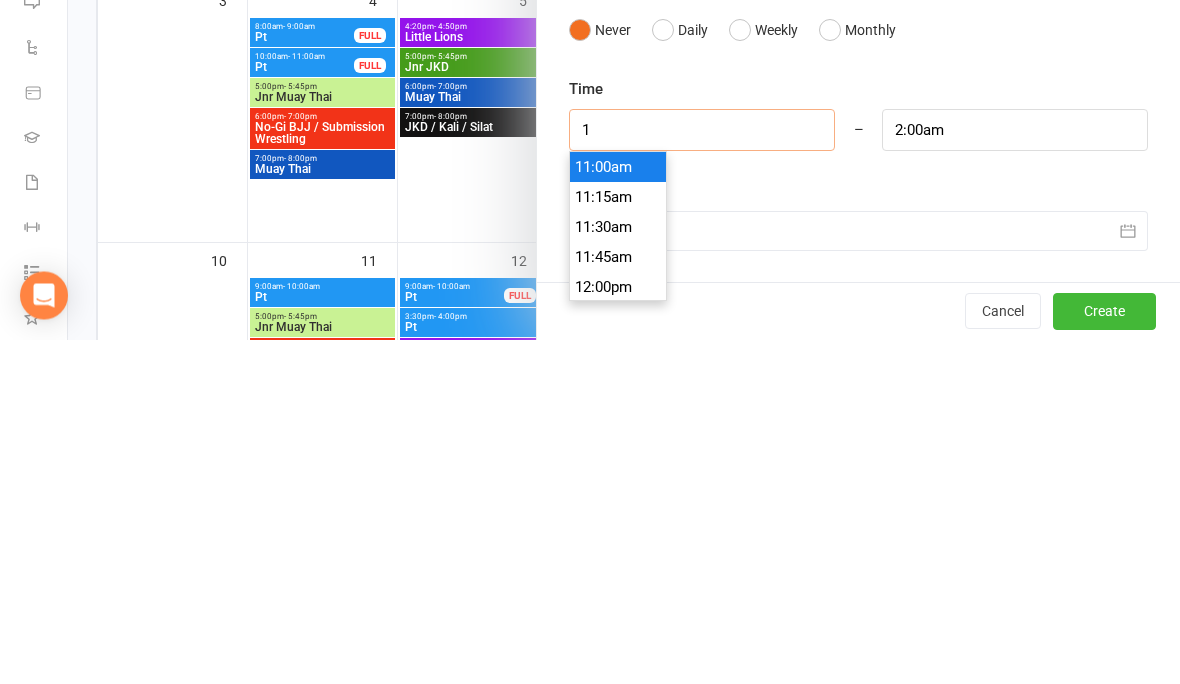 scroll, scrollTop: 90, scrollLeft: 0, axis: vertical 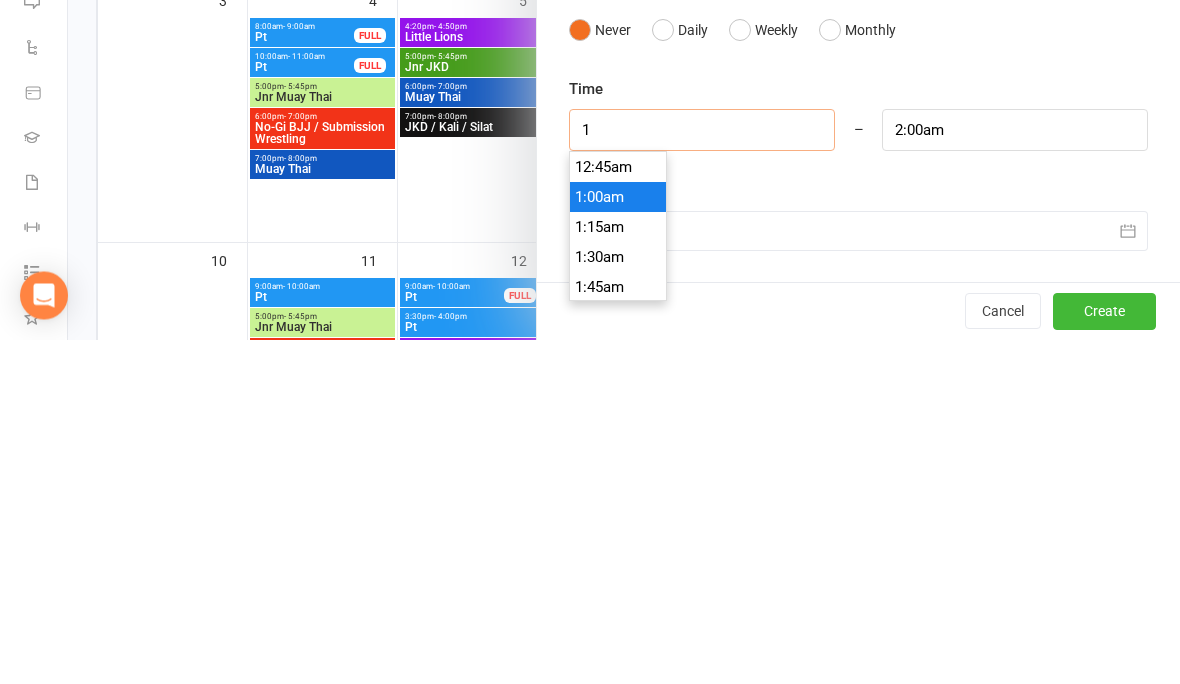 type on "10" 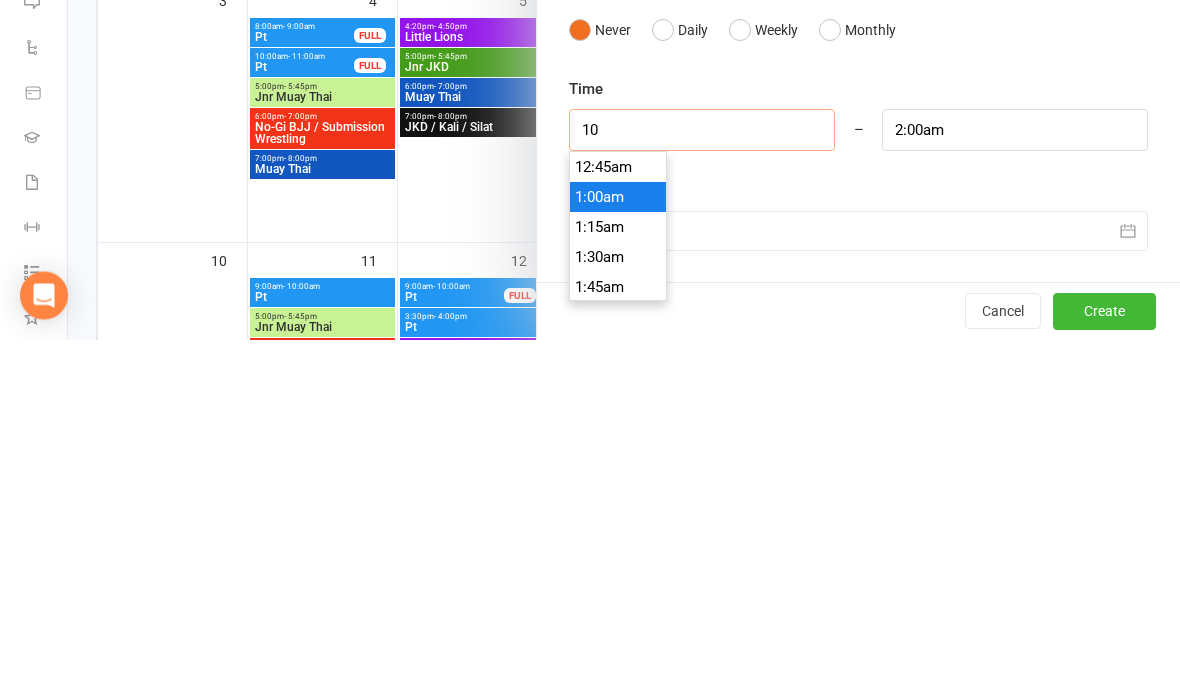 type on "11:00am" 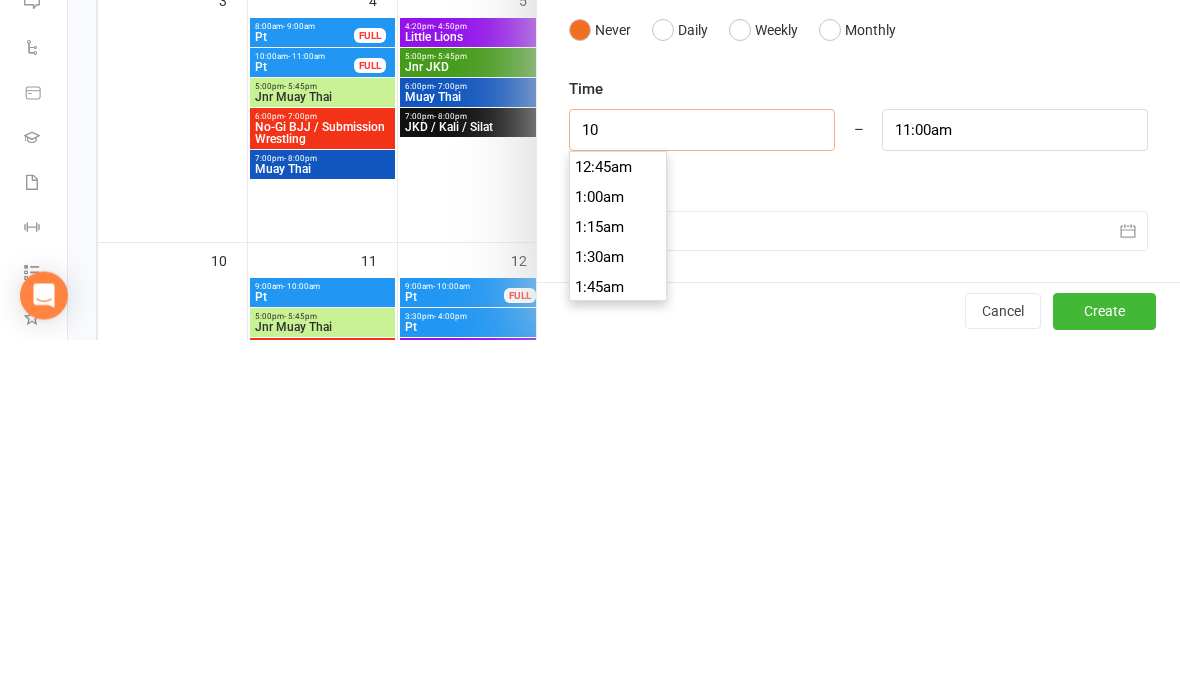 scroll, scrollTop: 1170, scrollLeft: 0, axis: vertical 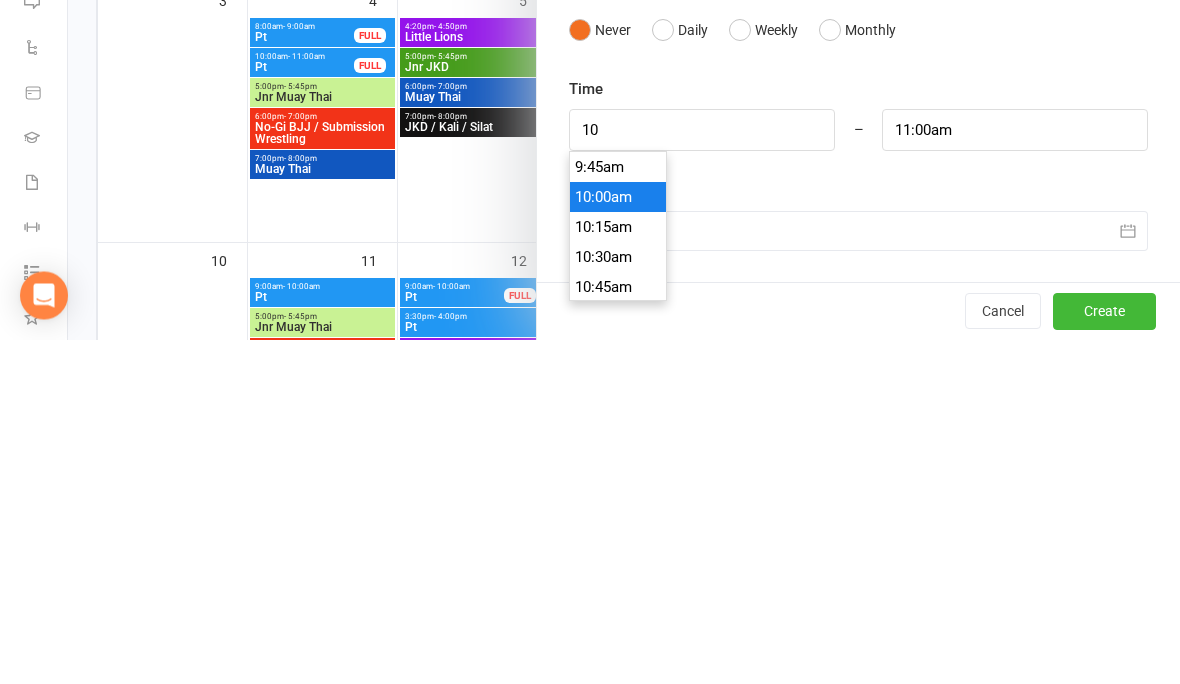 click on "10:00am" at bounding box center (618, 542) 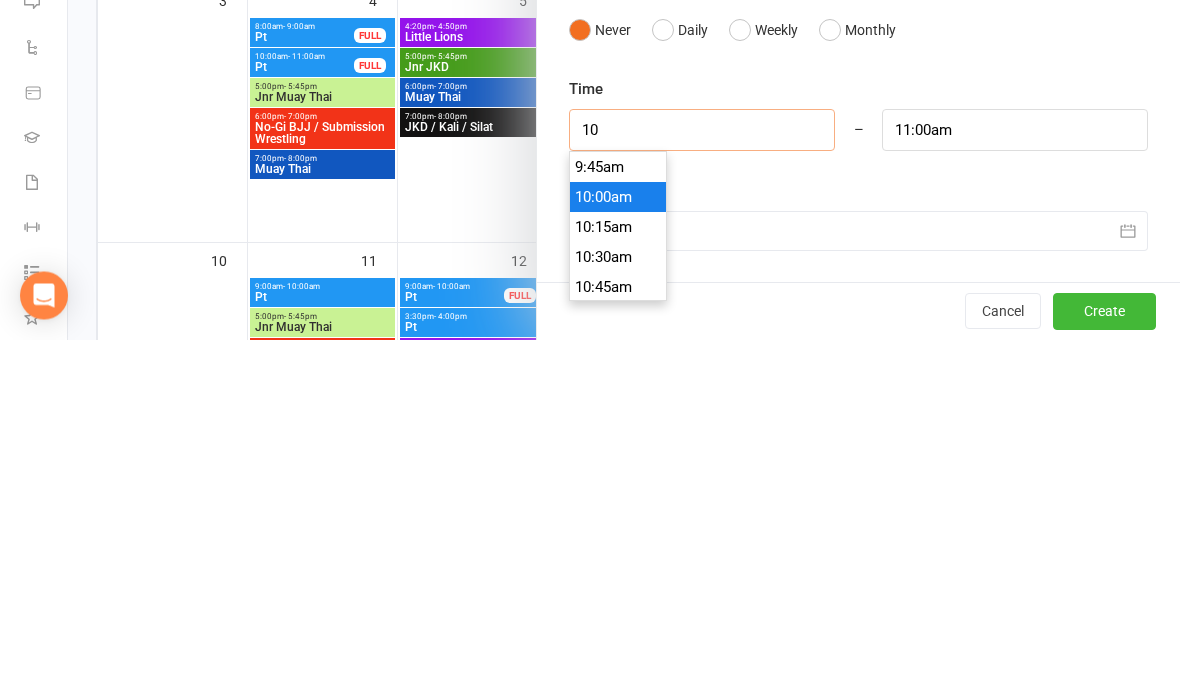 type on "10:00am" 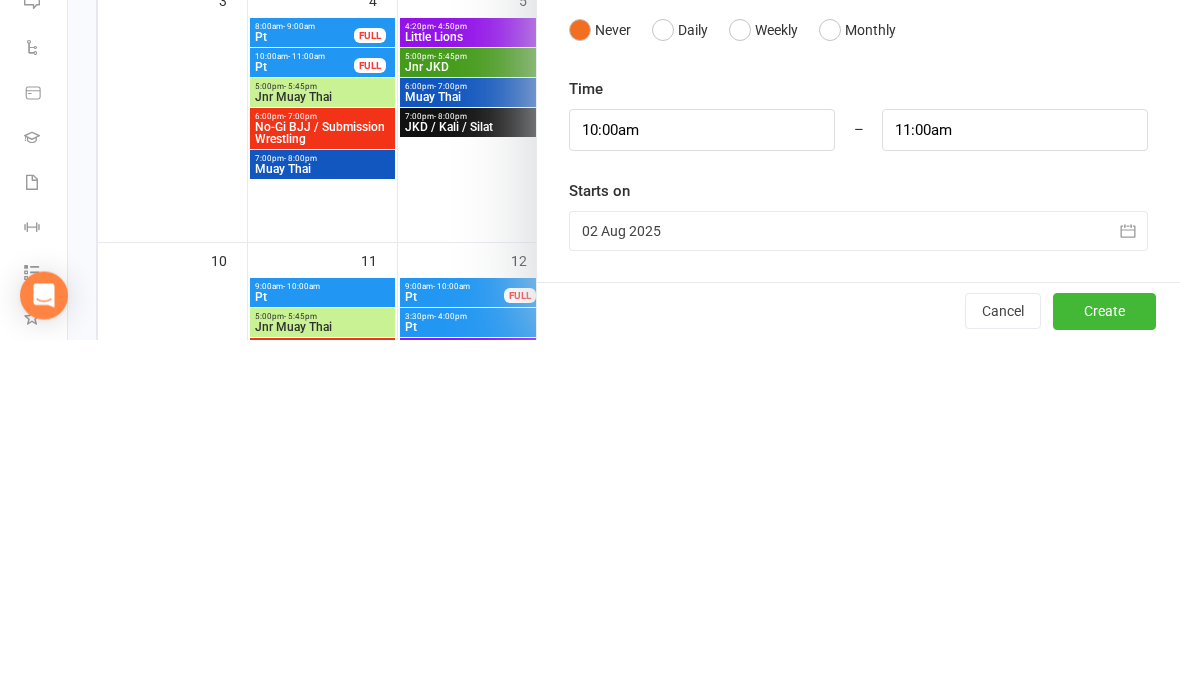 scroll, scrollTop: 702, scrollLeft: 0, axis: vertical 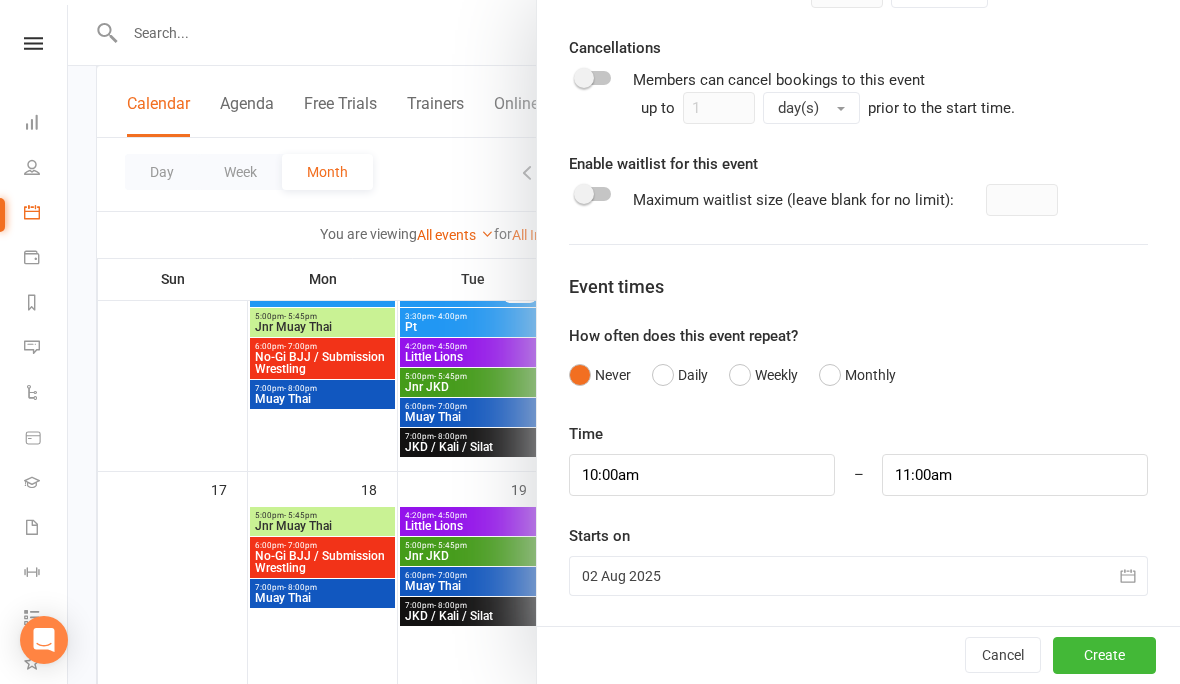 click on "Starts on [DATE]
August 2025
Sun Mon Tue Wed Thu Fri Sat
31
27
28
29
30
31
01
02
32
03
04
05
06
07
08
09
33
10
11
12
13
14
15
16
34
17
18
19
20
21
22
23
35
24
25
26
27
28
29
30
36 31" at bounding box center [858, 560] 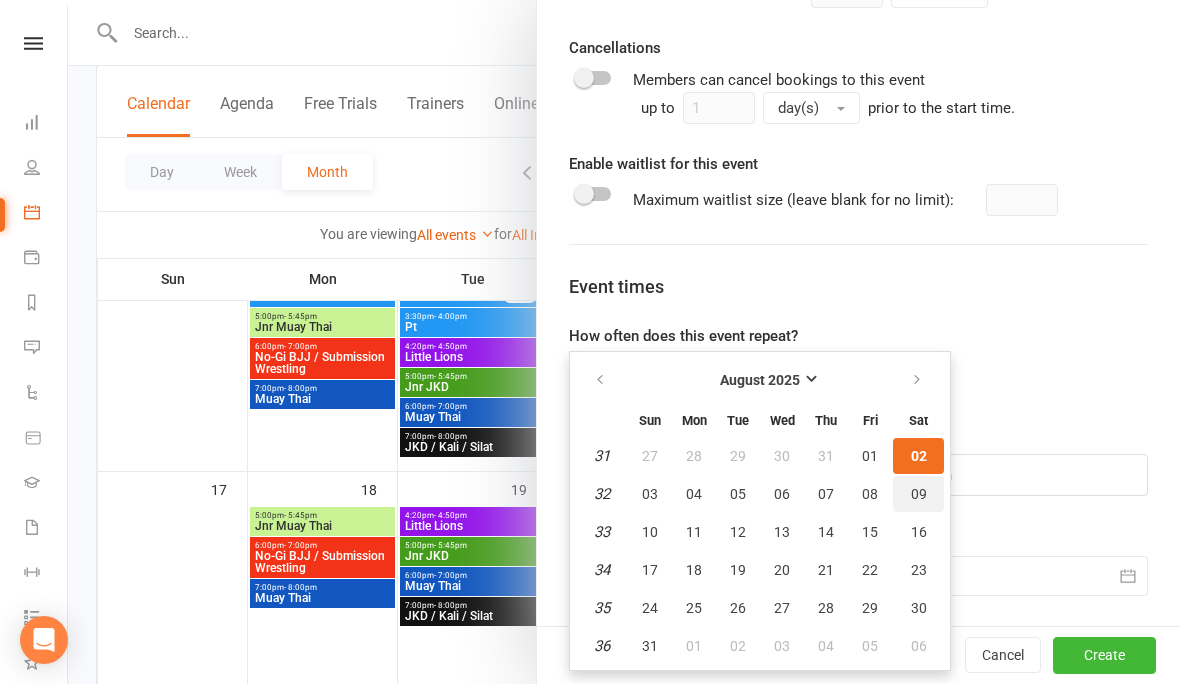 click on "09" at bounding box center (919, 494) 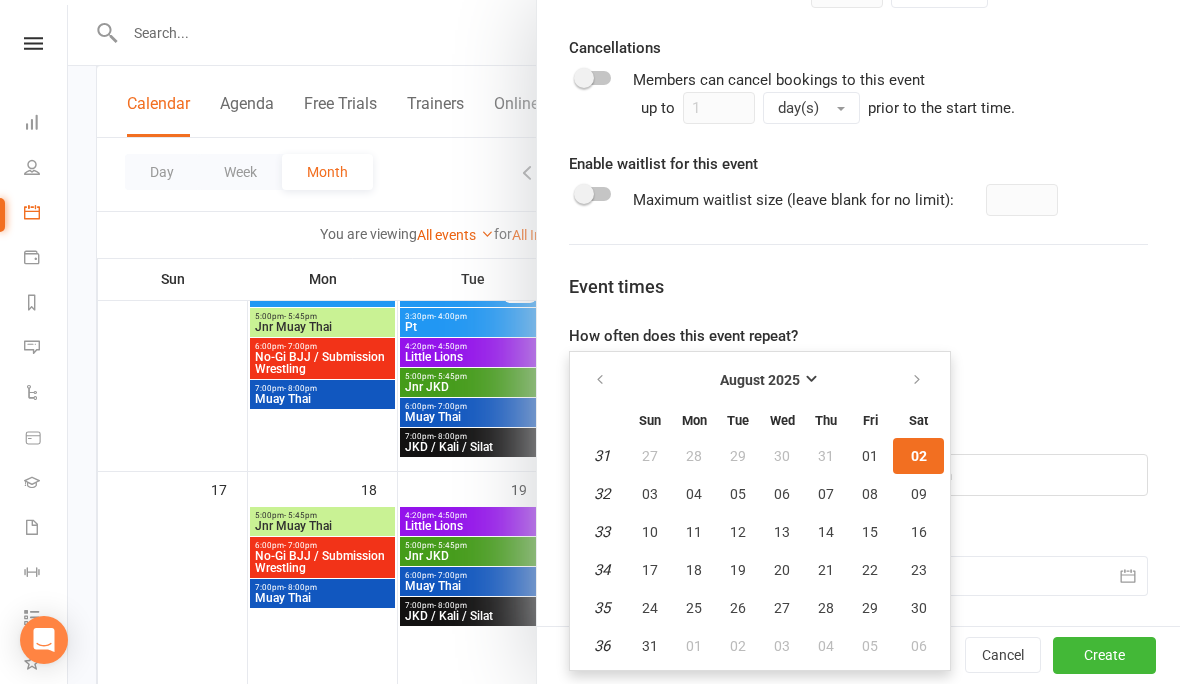 type on "09 Aug 2025" 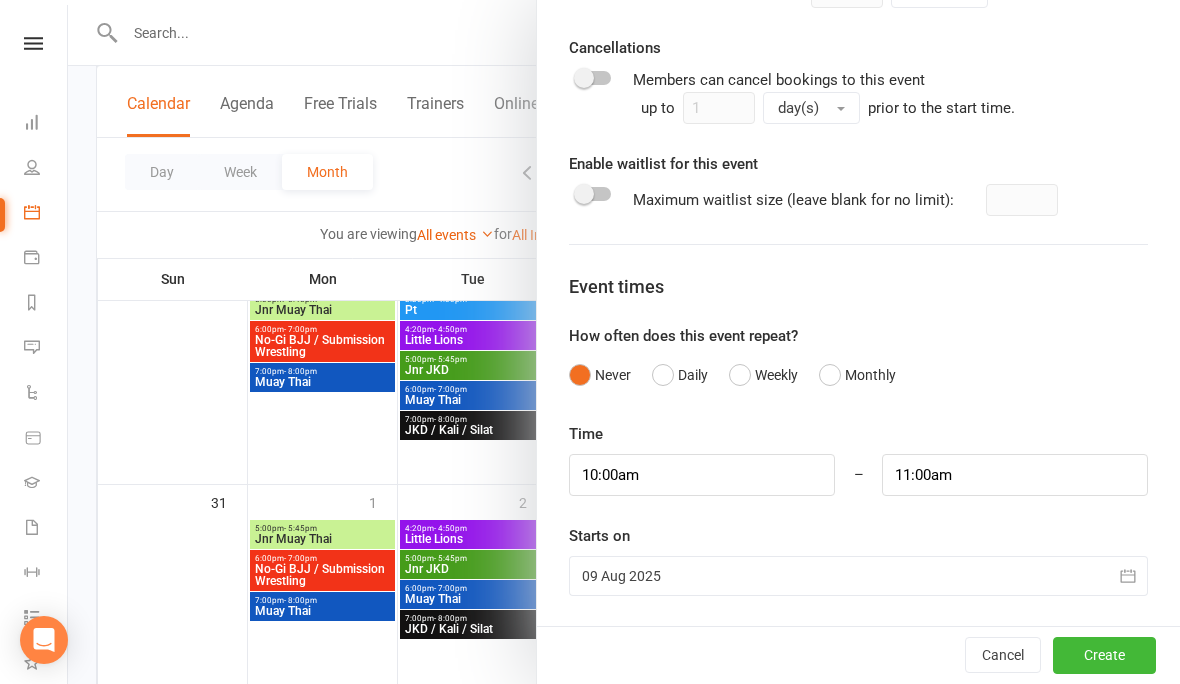scroll, scrollTop: 1182, scrollLeft: 0, axis: vertical 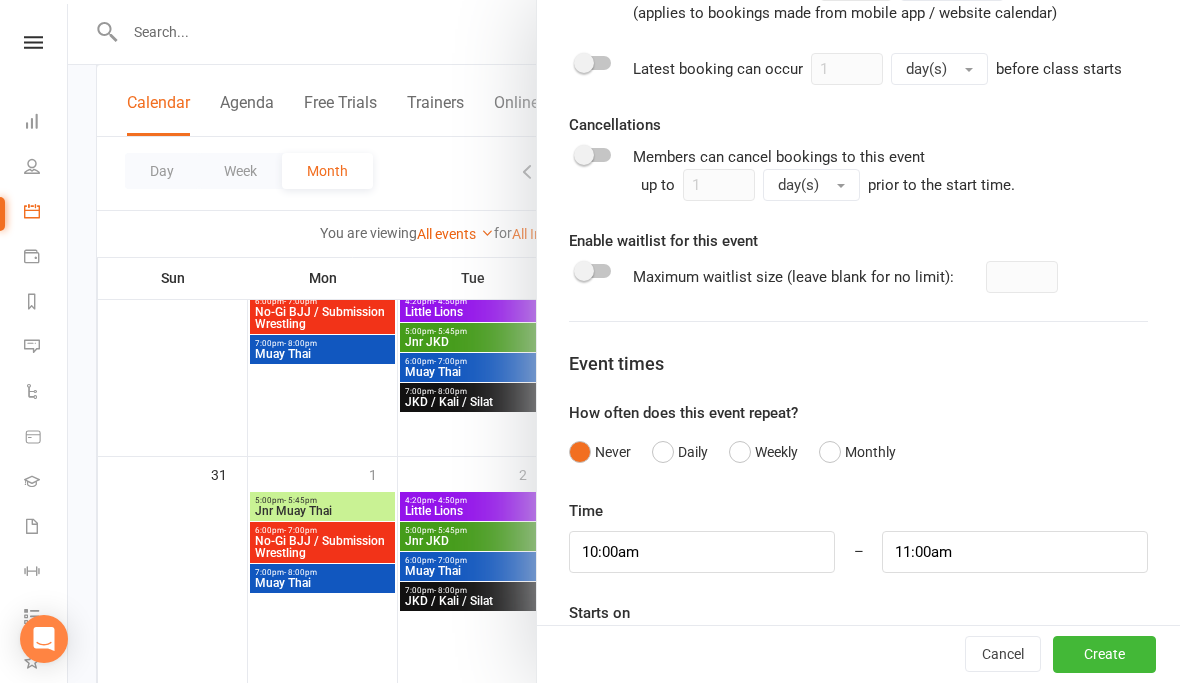 click on "Create" at bounding box center (1104, 656) 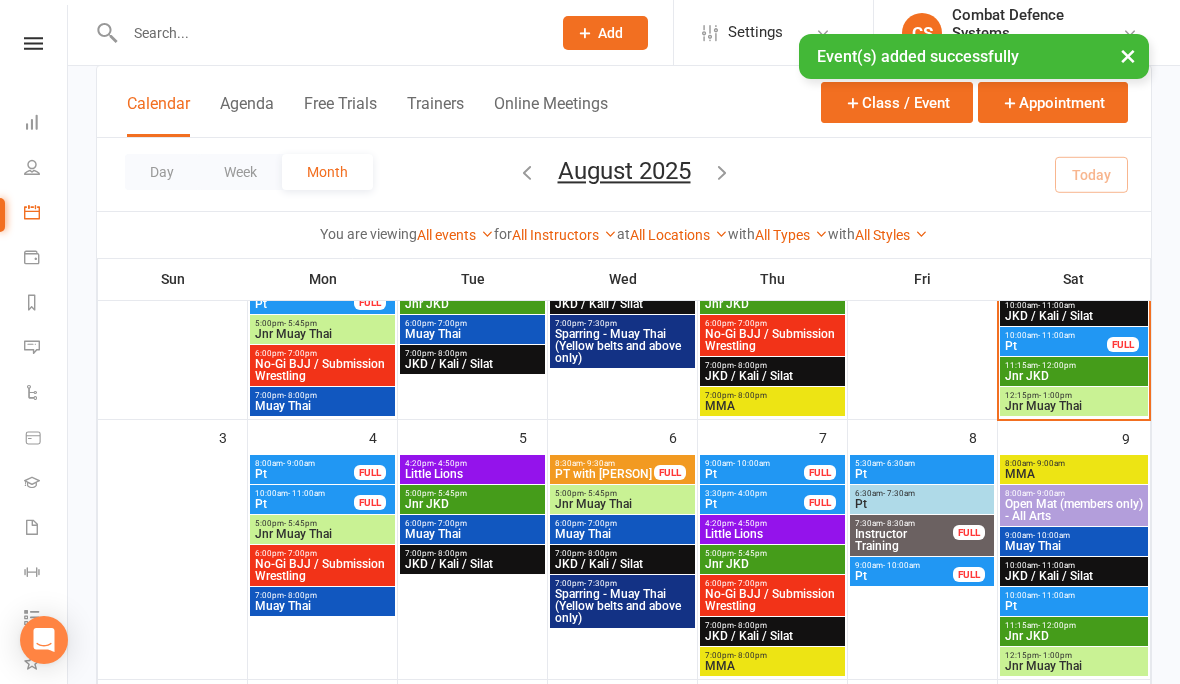 scroll, scrollTop: 273, scrollLeft: 0, axis: vertical 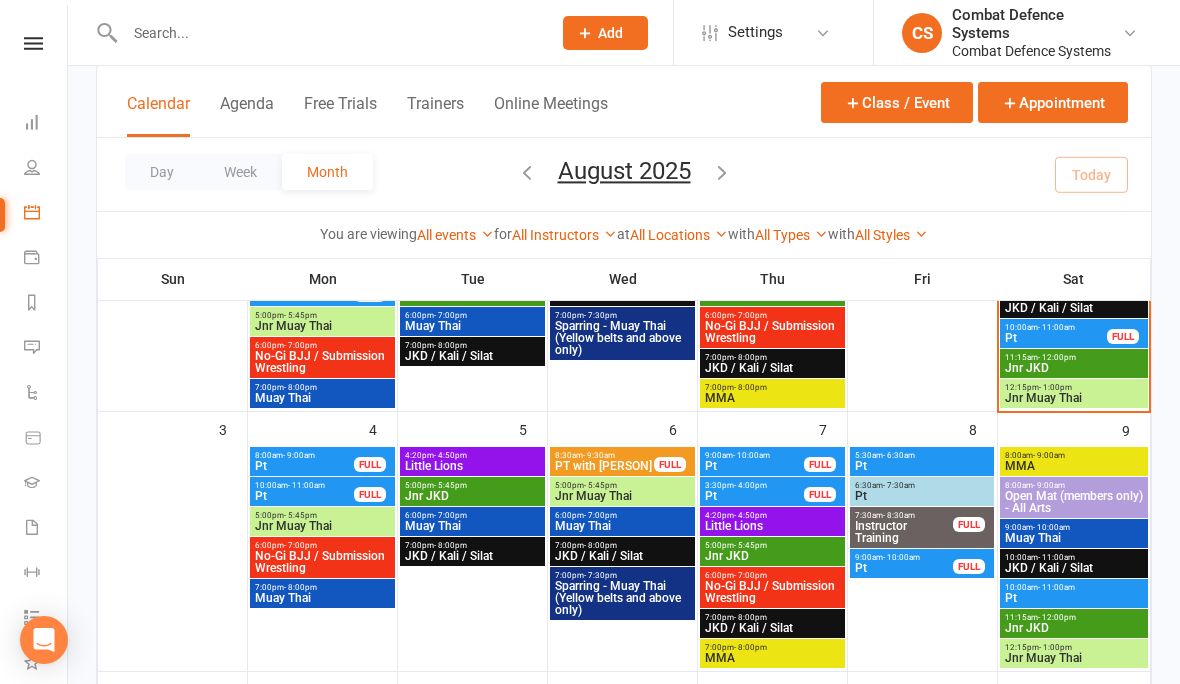 click on "Pt" at bounding box center [1074, 598] 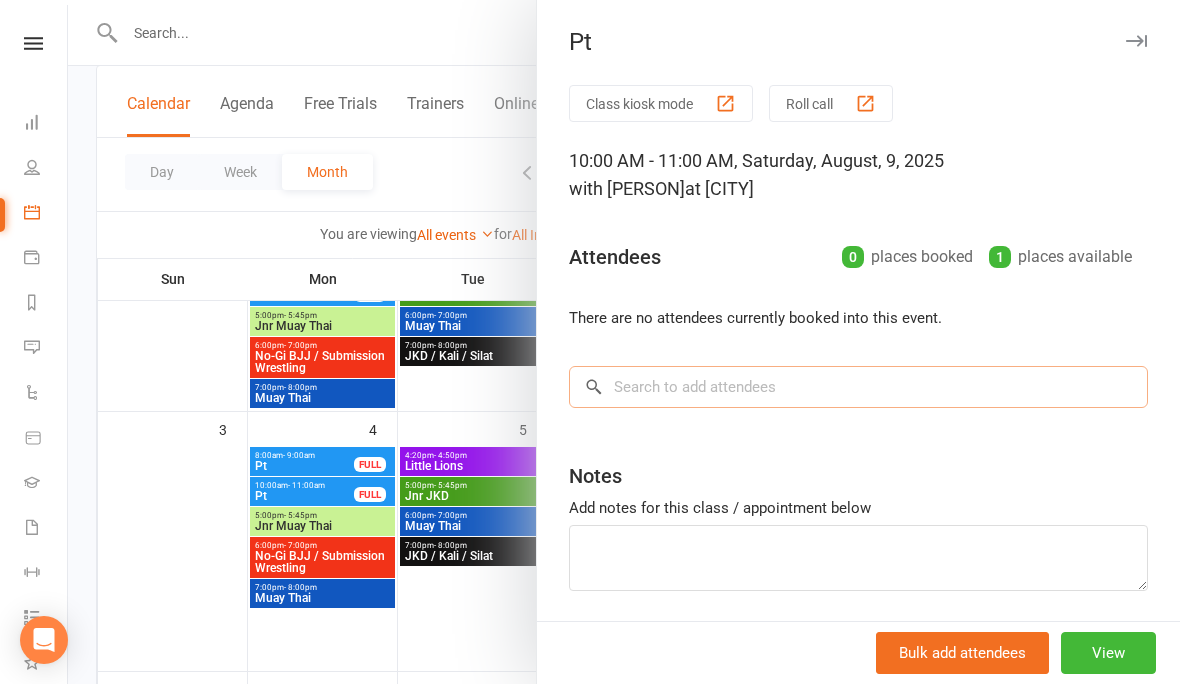 click at bounding box center [858, 387] 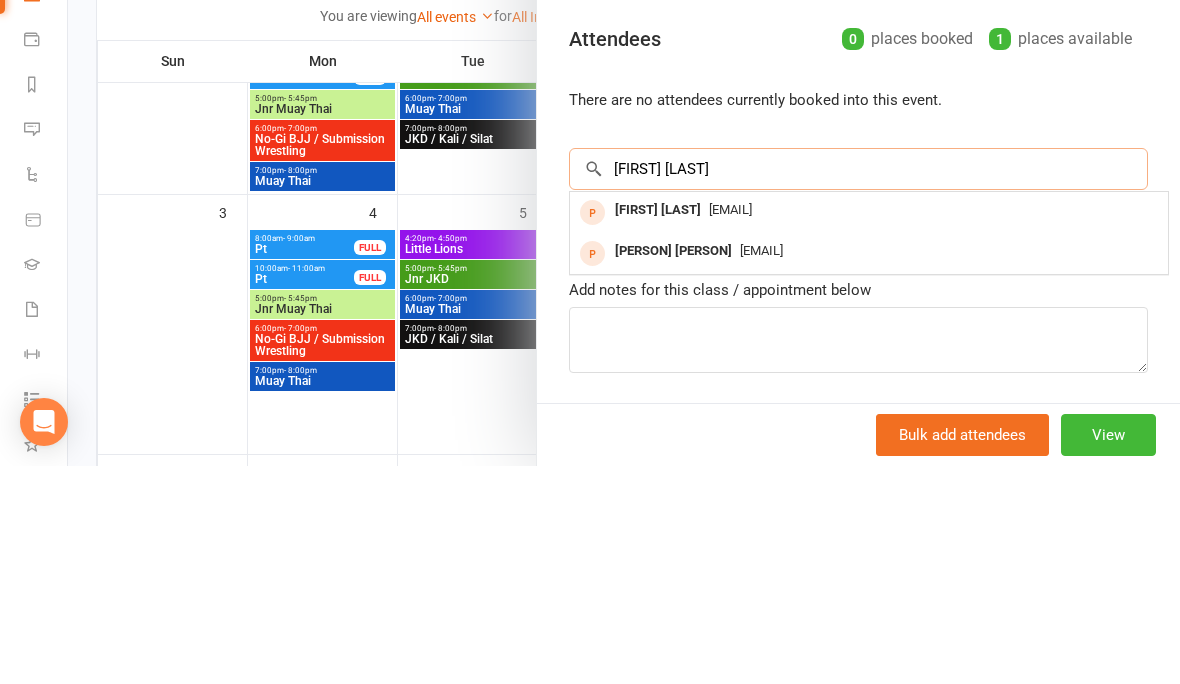 type on "[FIRST] [LAST]" 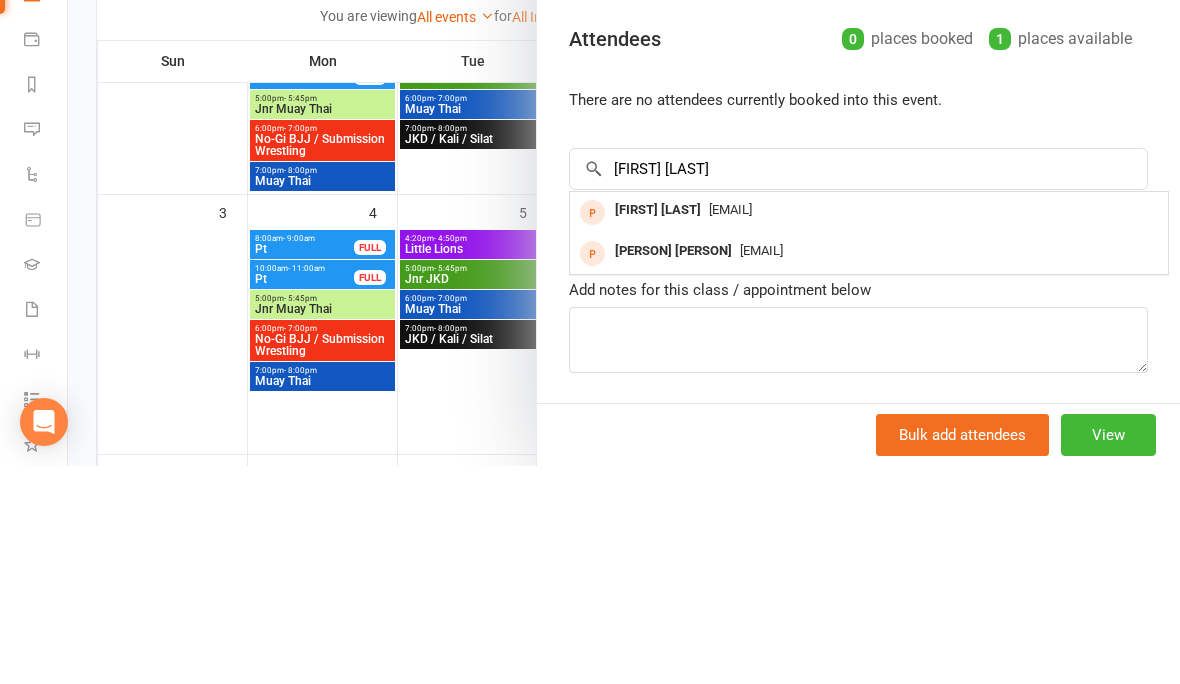 click on "[FIRST] [LAST]" at bounding box center [658, 428] 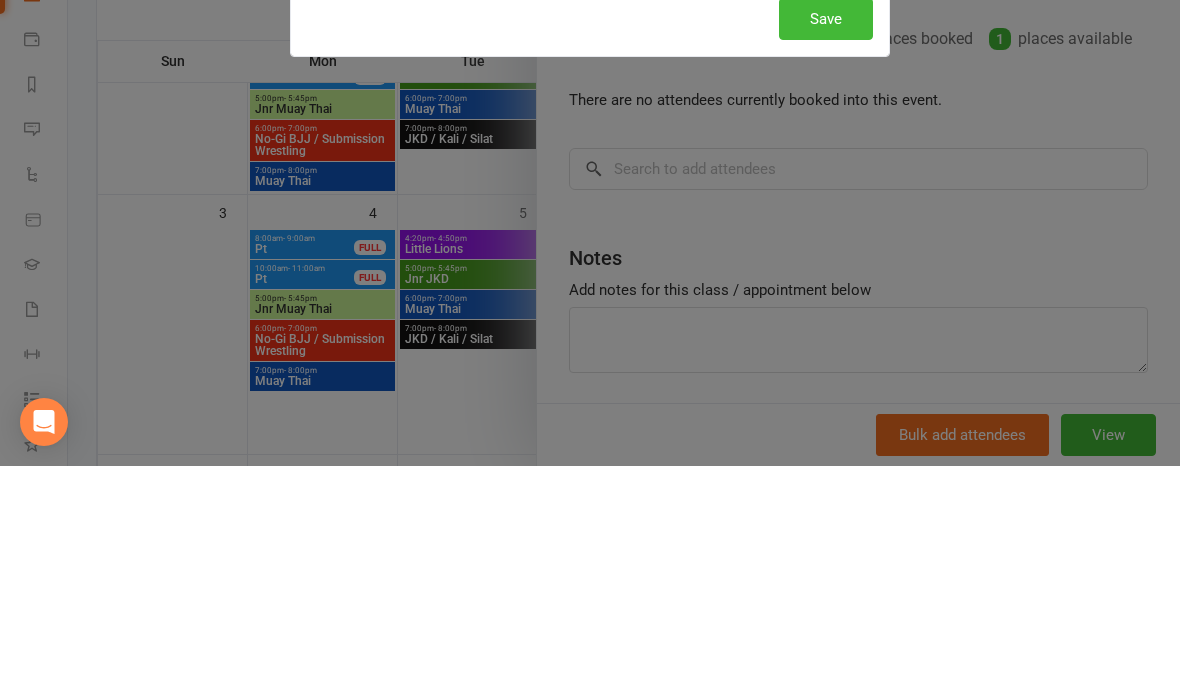scroll, scrollTop: 491, scrollLeft: 0, axis: vertical 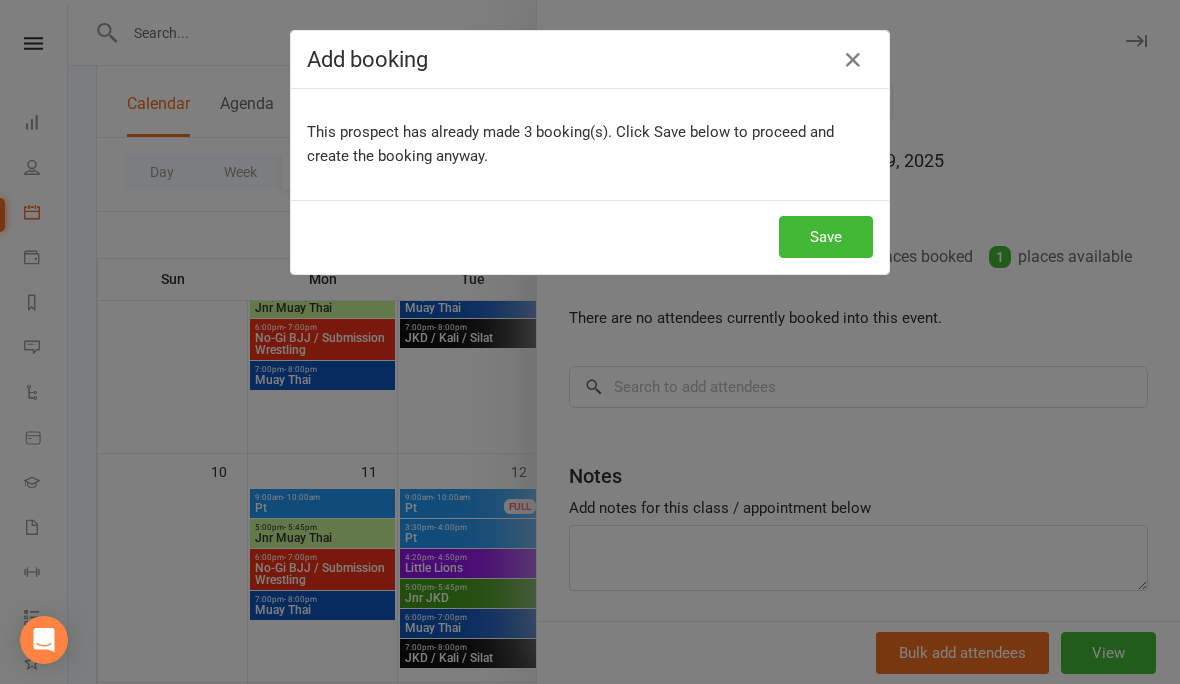 click on "Save" at bounding box center [826, 237] 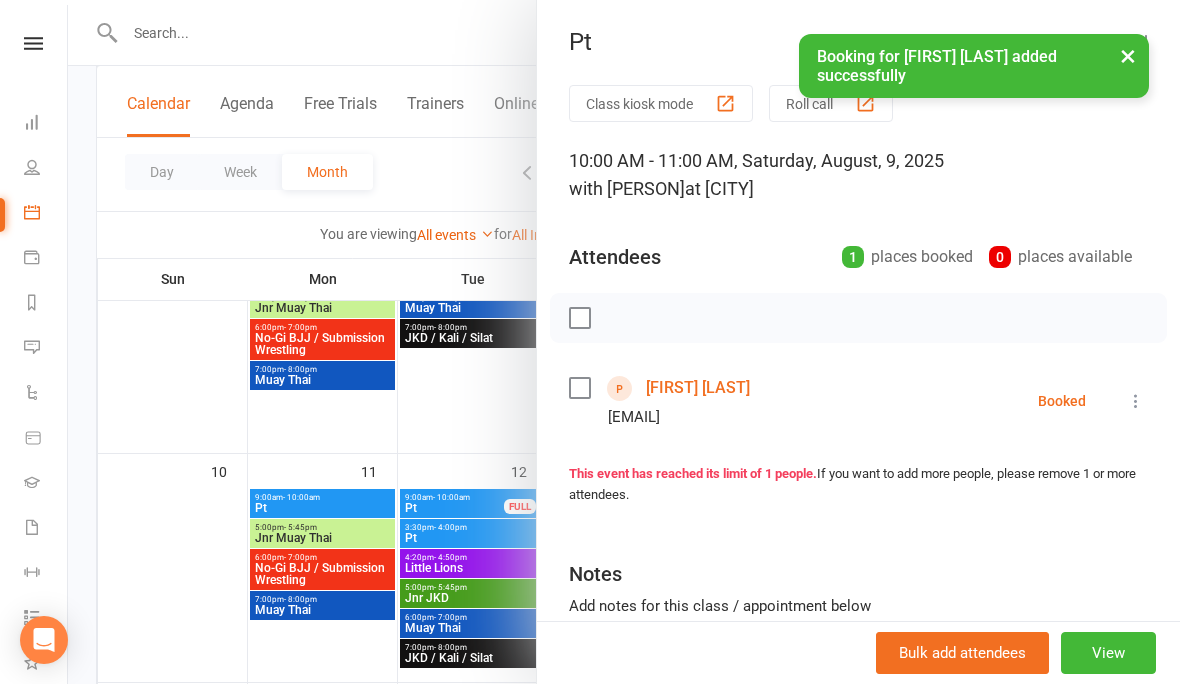 click on "×" at bounding box center [1128, 55] 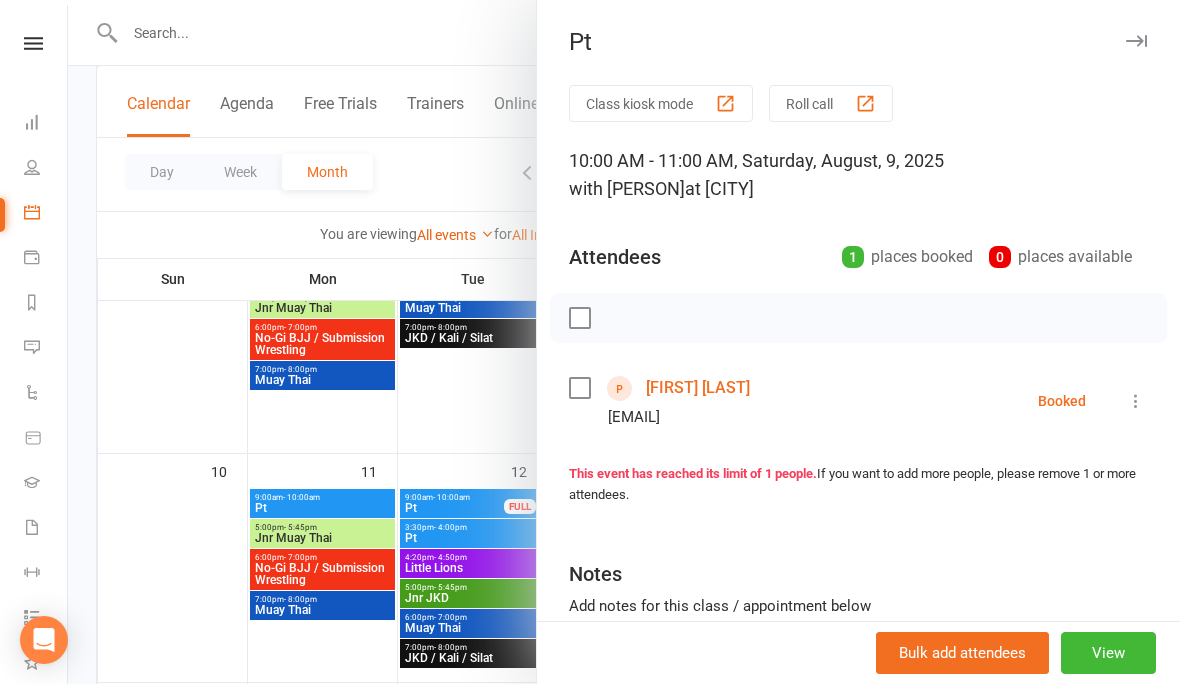 click at bounding box center [1136, 41] 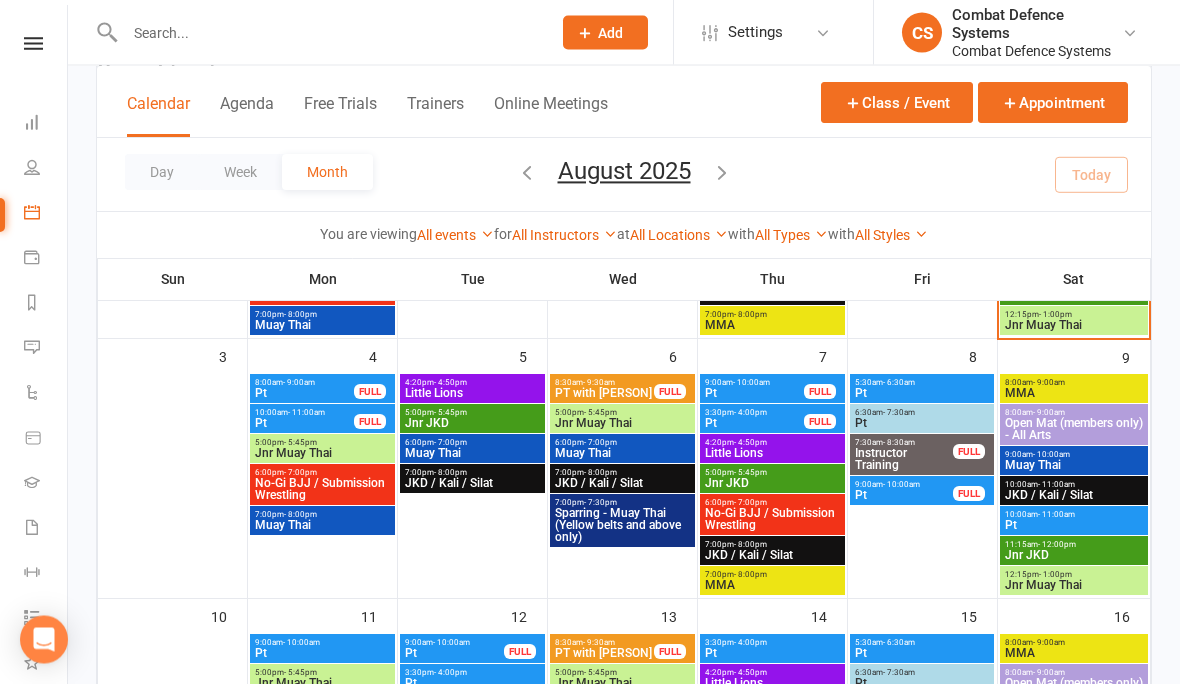 scroll, scrollTop: 360, scrollLeft: 0, axis: vertical 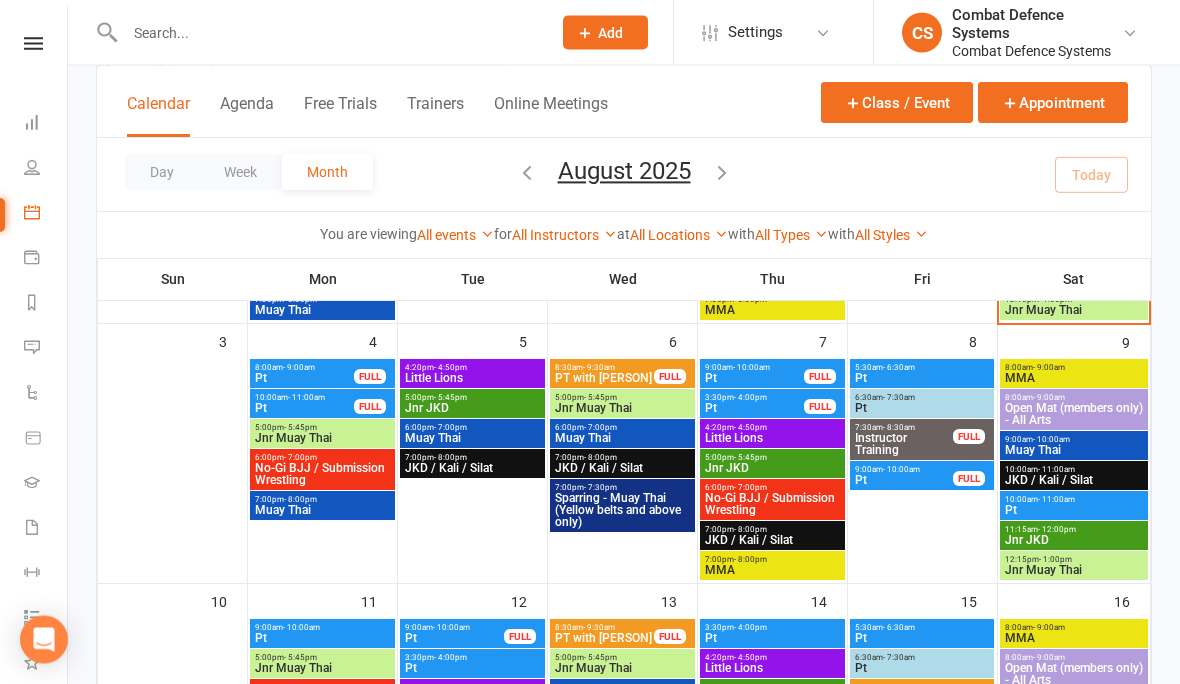 click on "- 11:00am" at bounding box center (1056, 500) 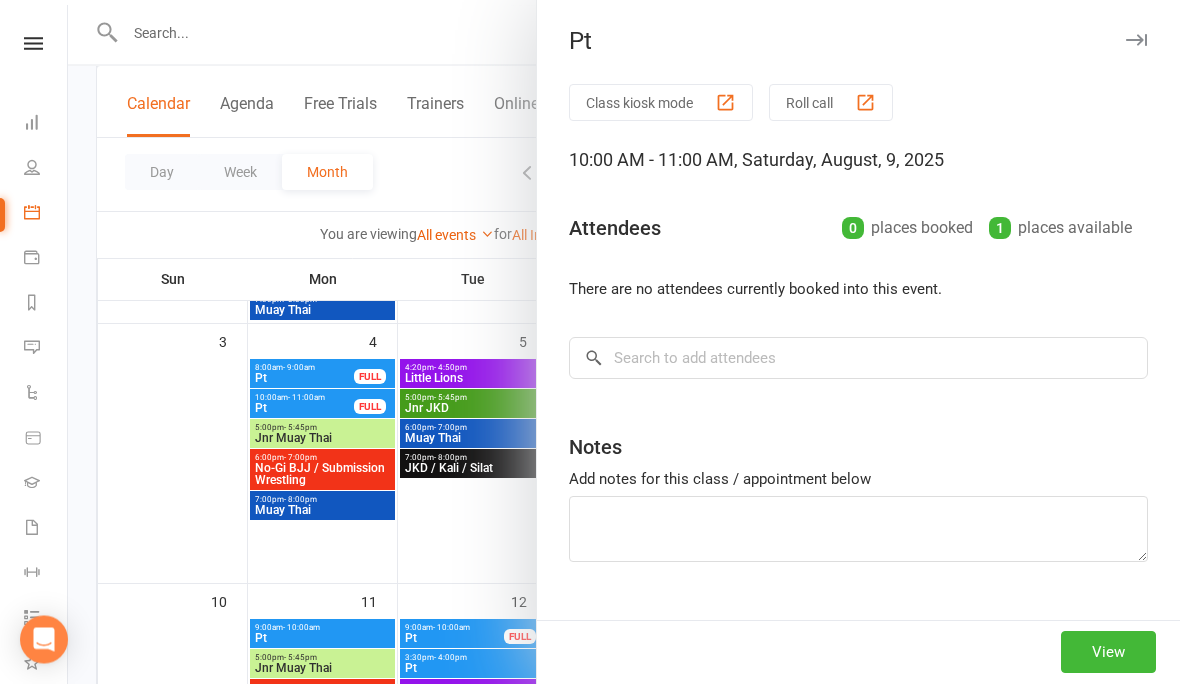 scroll, scrollTop: 361, scrollLeft: 0, axis: vertical 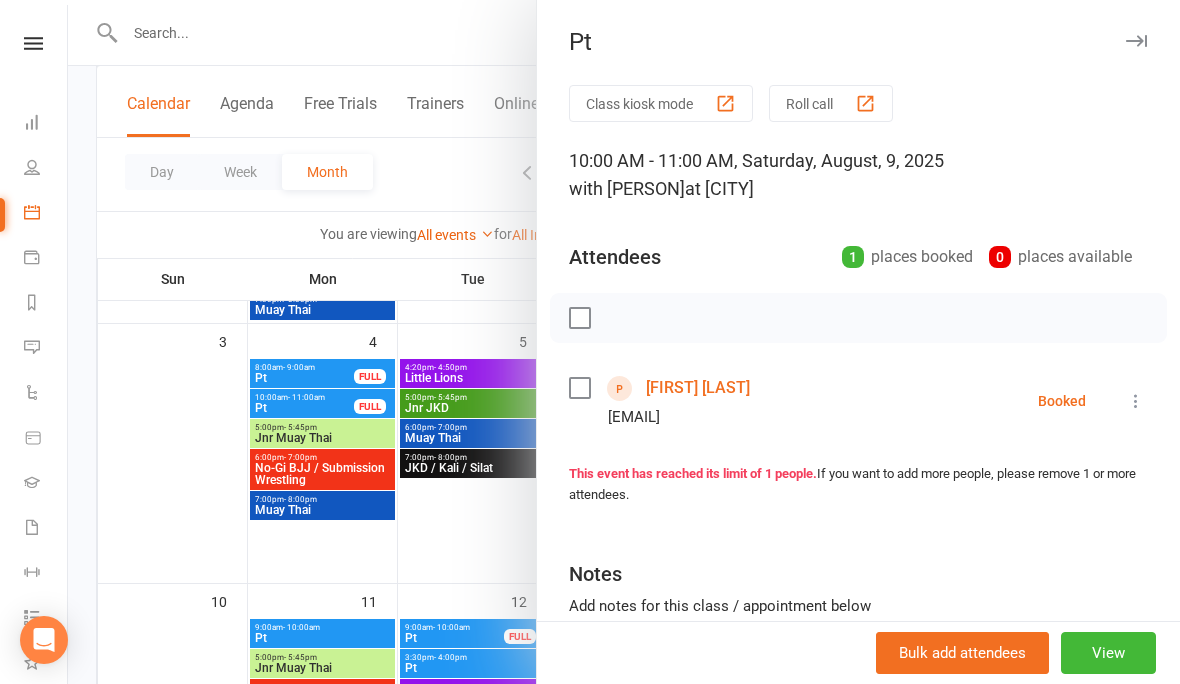 click at bounding box center (1136, 41) 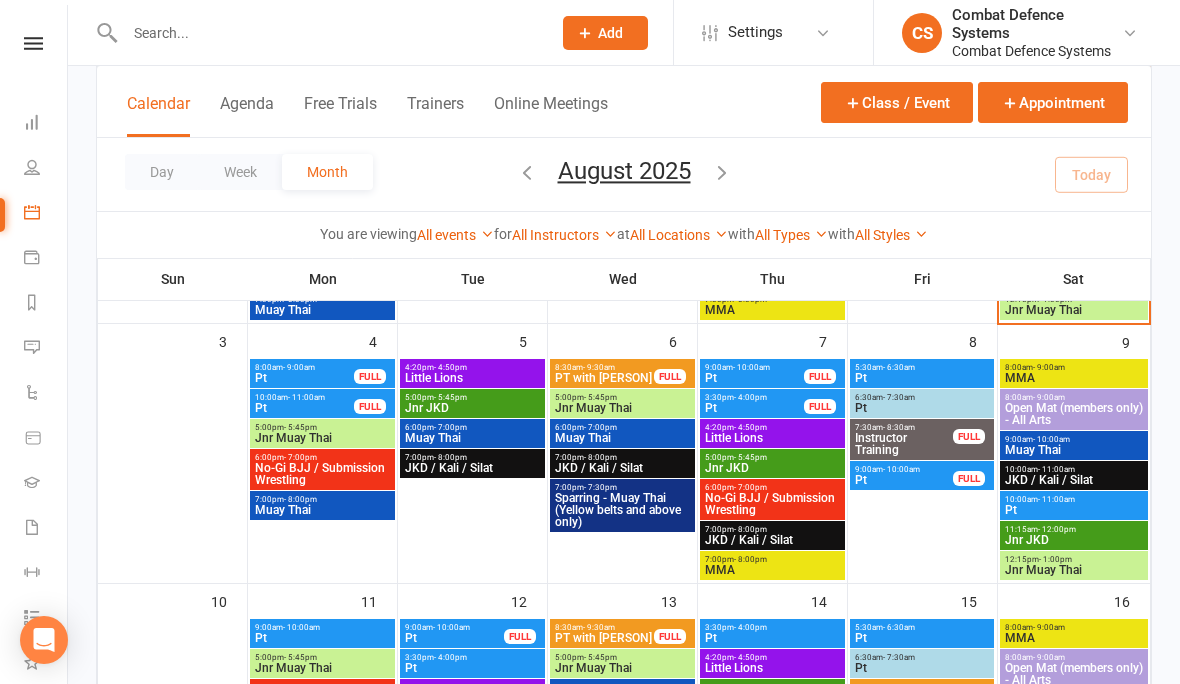 click on "Class / Event" at bounding box center [897, 102] 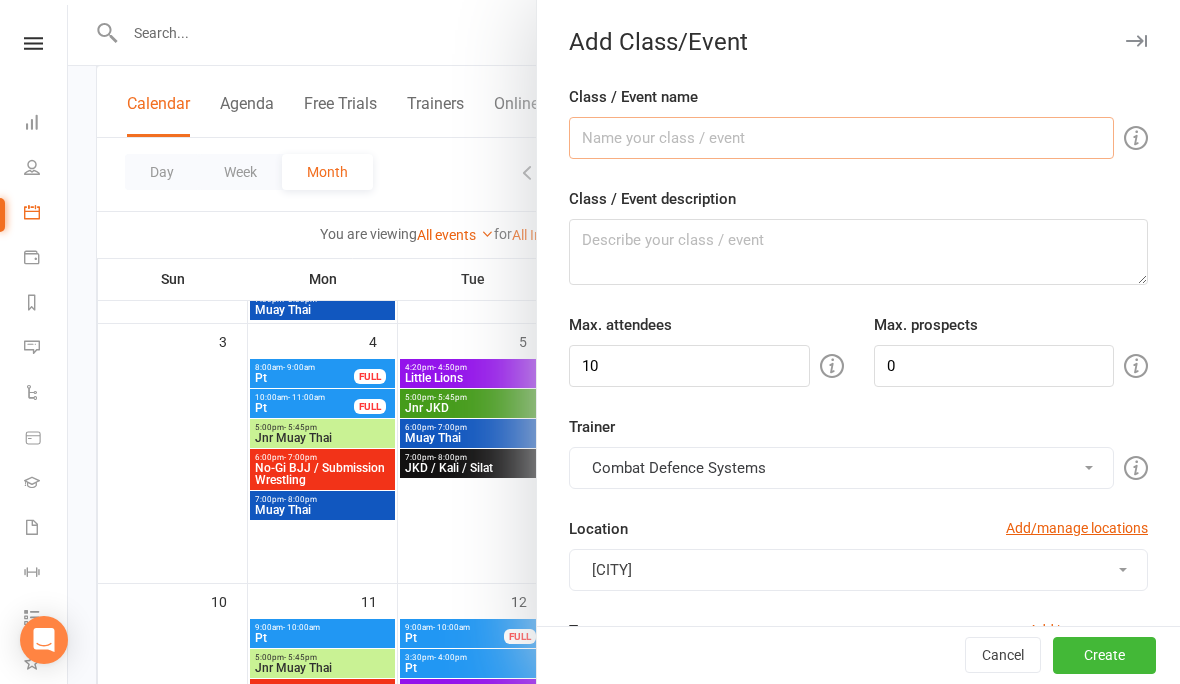 click on "Class / Event name" at bounding box center [841, 138] 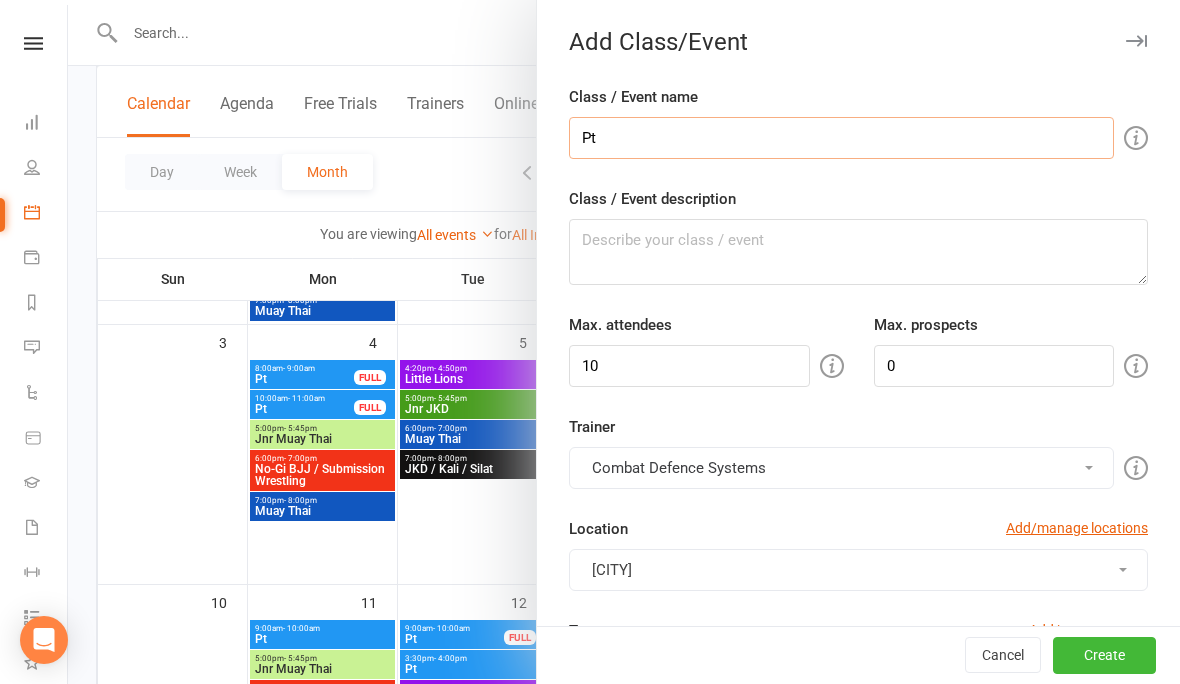 type on "Pt" 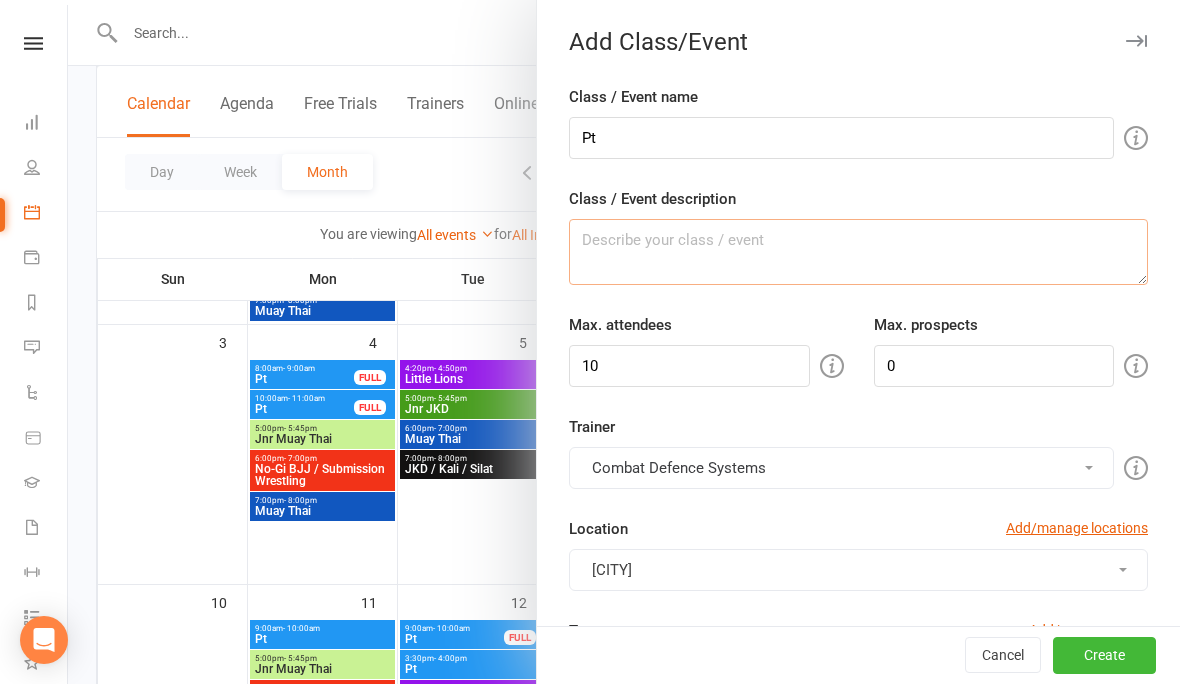 click on "Class / Event description" at bounding box center (858, 252) 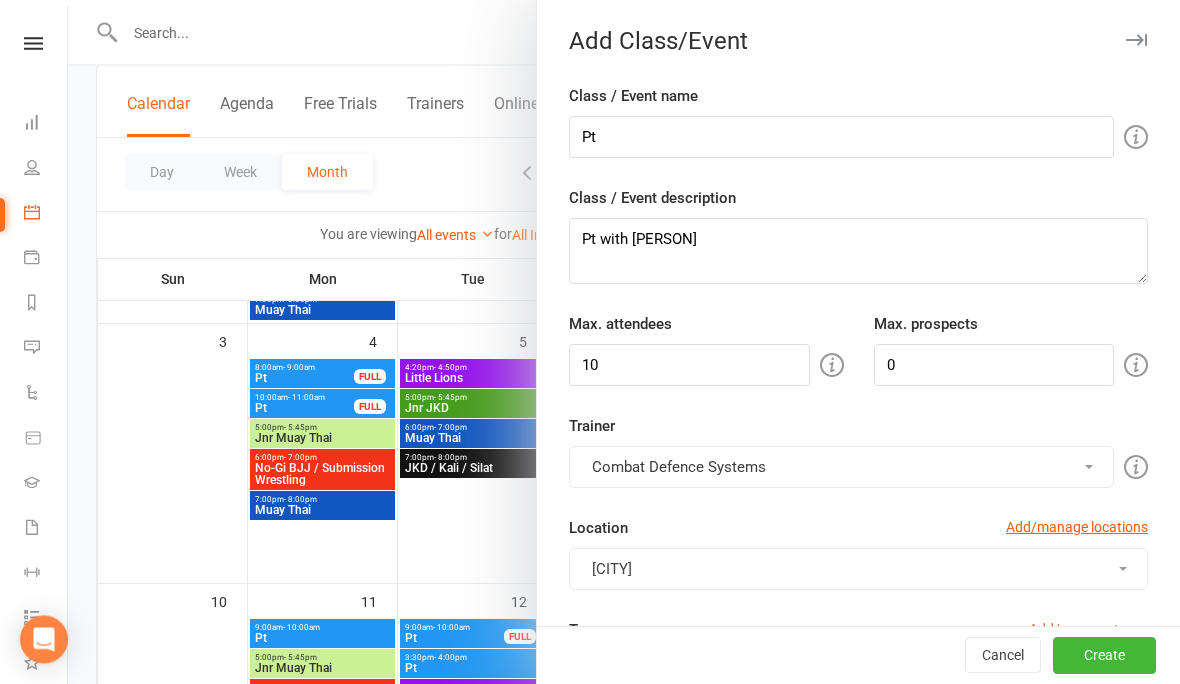 scroll, scrollTop: 361, scrollLeft: 0, axis: vertical 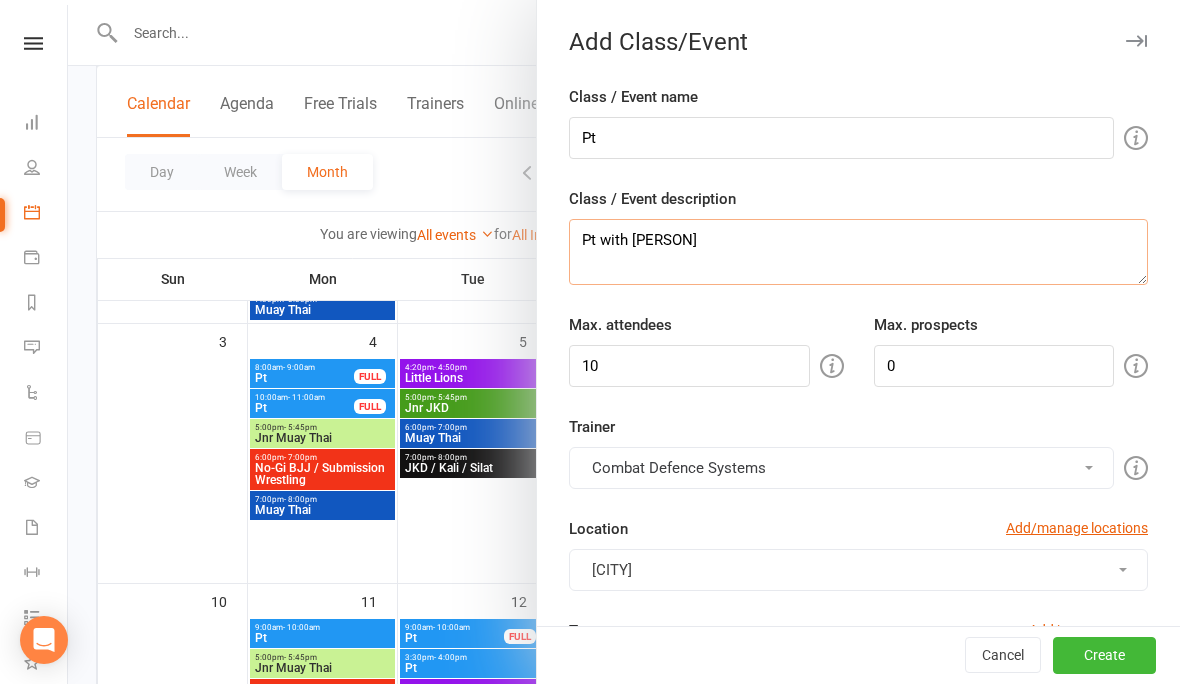 type on "Pt with [PERSON]" 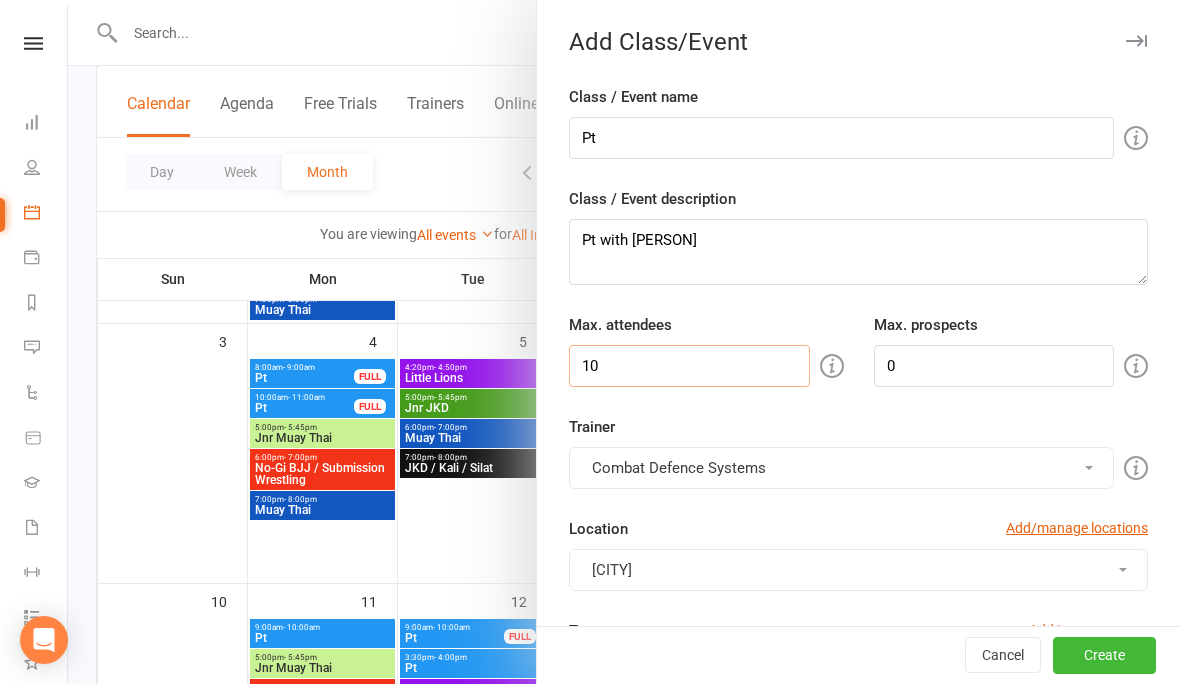 click on "10" at bounding box center (689, 366) 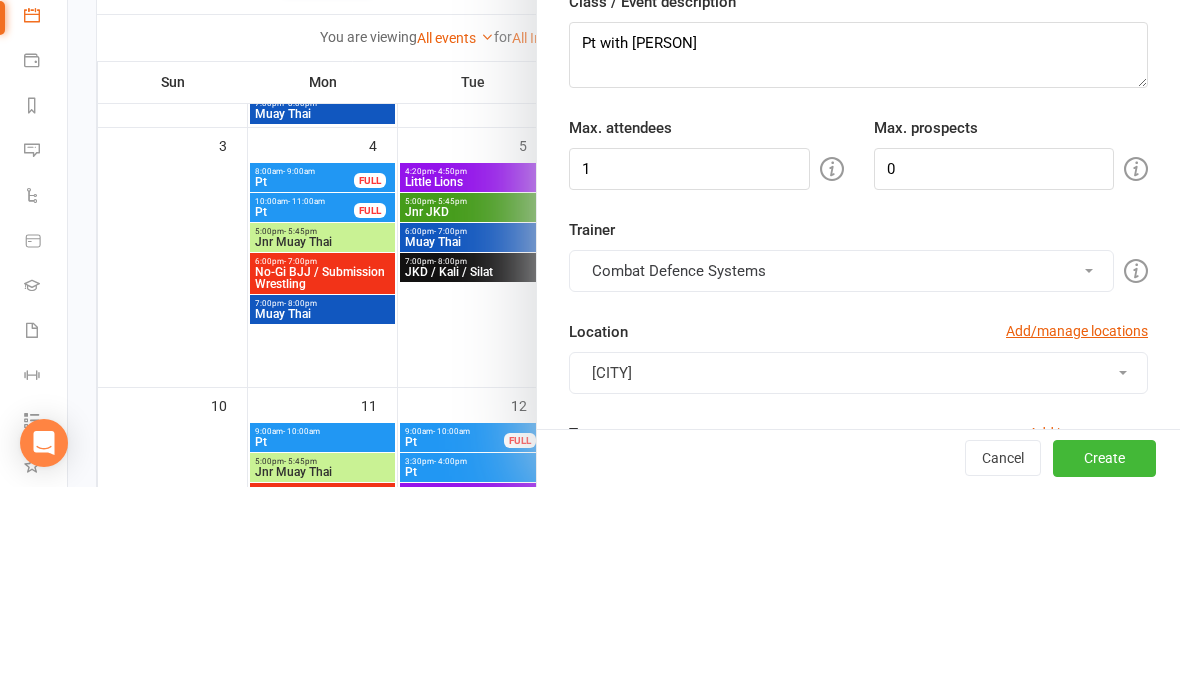 scroll, scrollTop: 558, scrollLeft: 0, axis: vertical 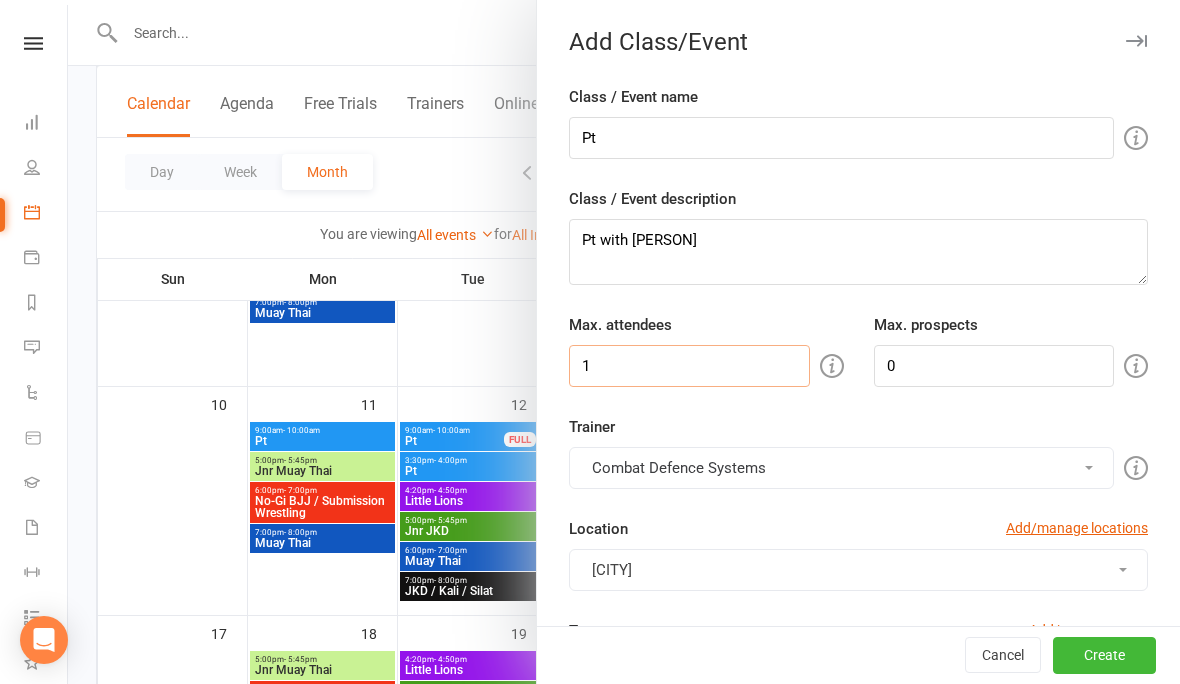 type on "1" 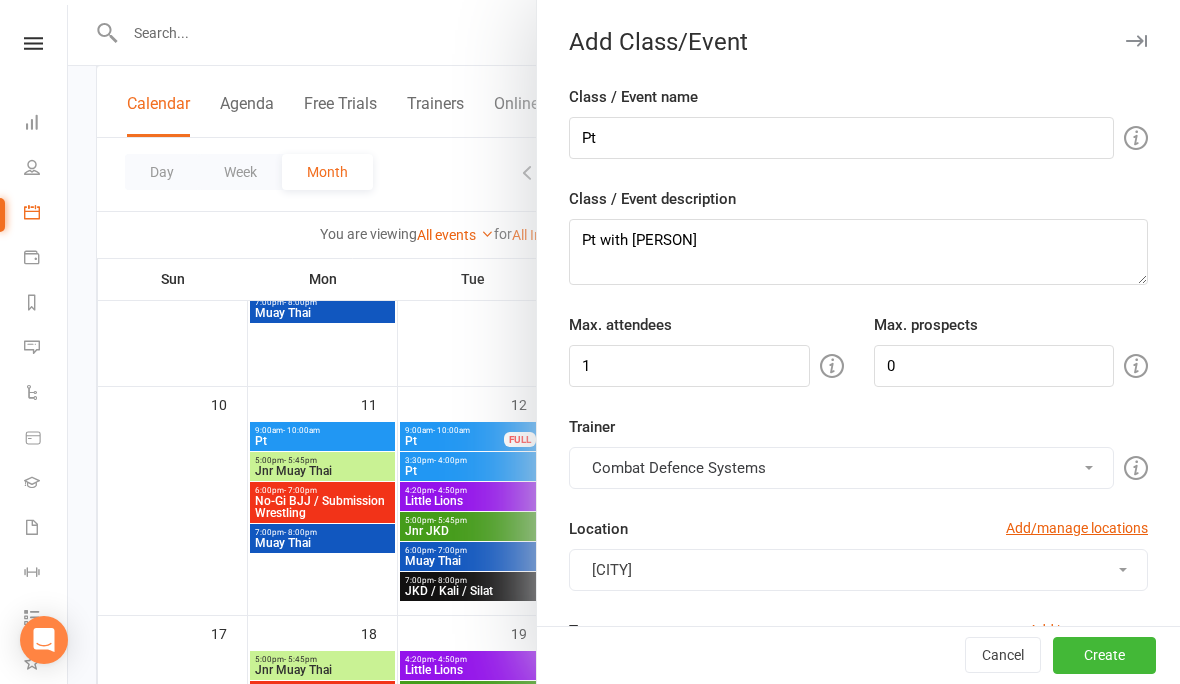 click on "Combat Defence Systems" at bounding box center [841, 468] 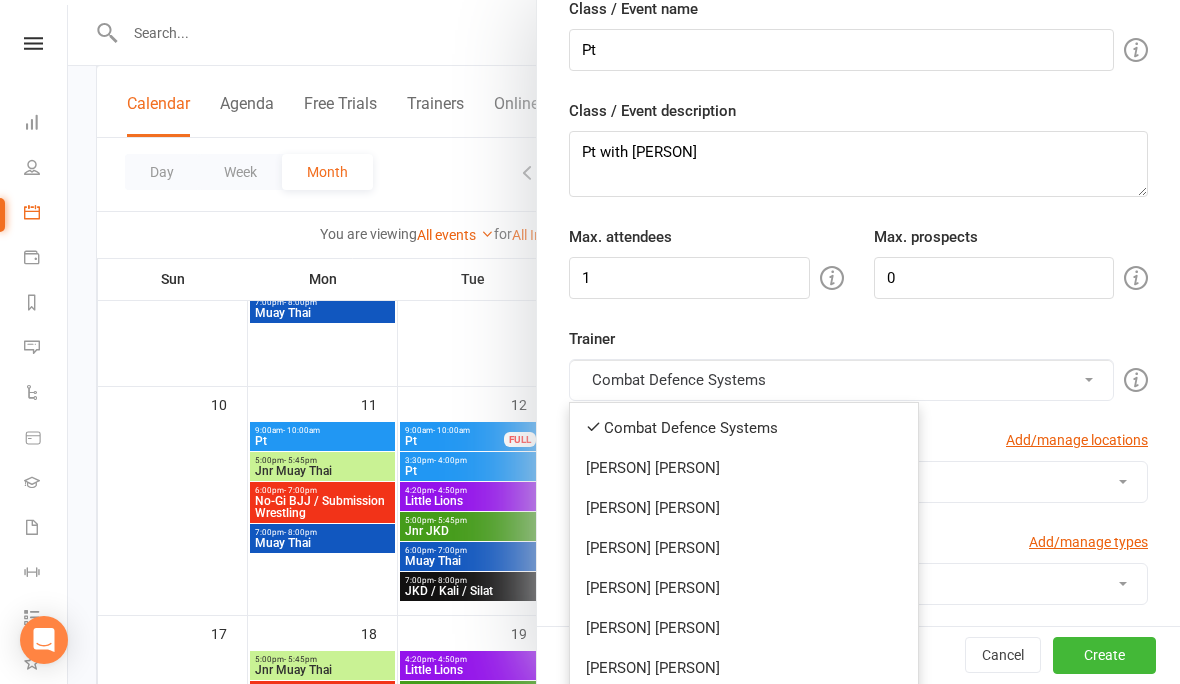 scroll, scrollTop: 182, scrollLeft: 0, axis: vertical 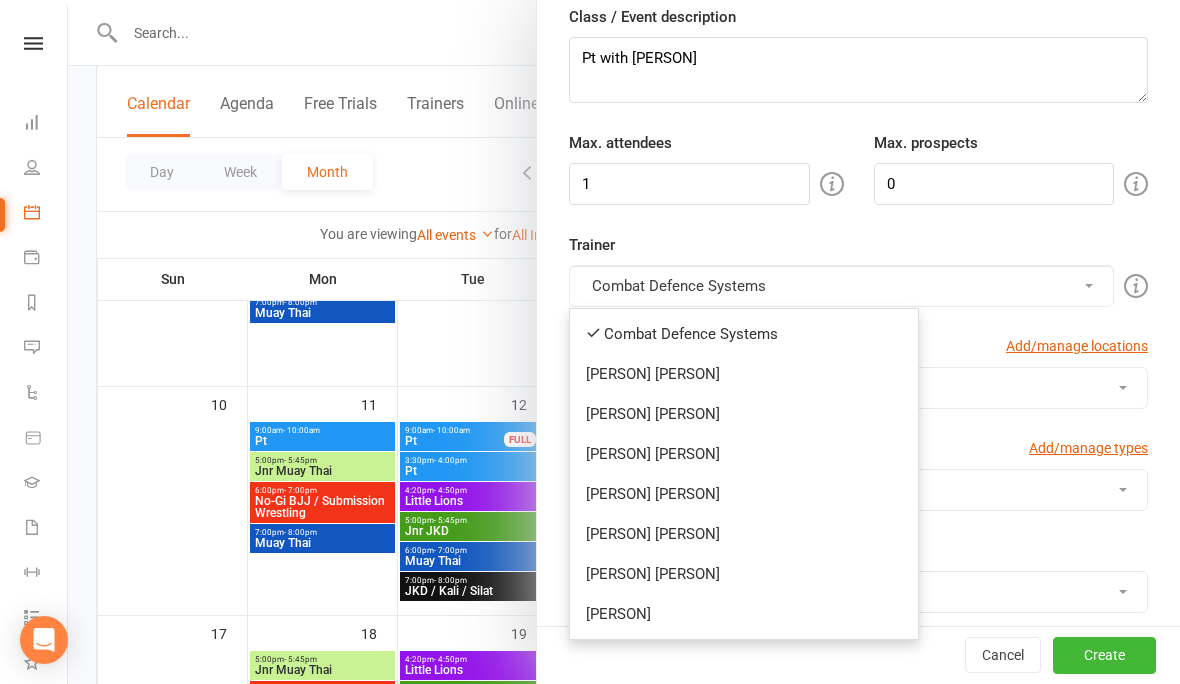 click on "[PERSON]" at bounding box center (744, 614) 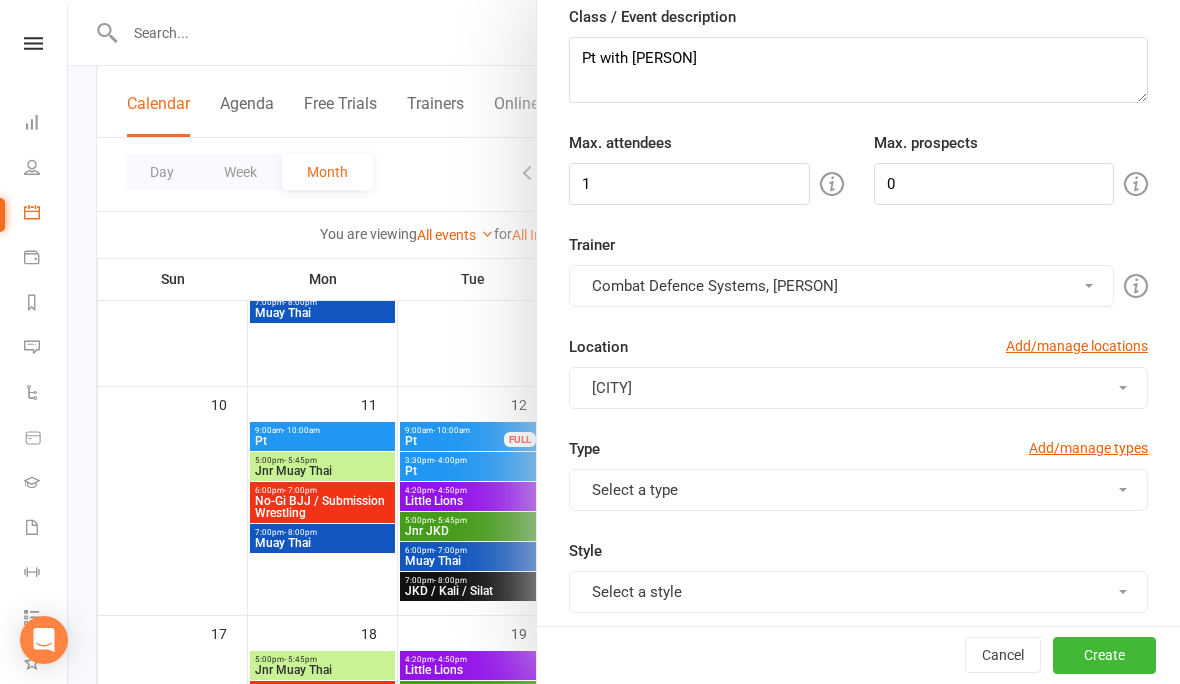 click on "Combat Defence Systems, [PERSON]" at bounding box center [841, 286] 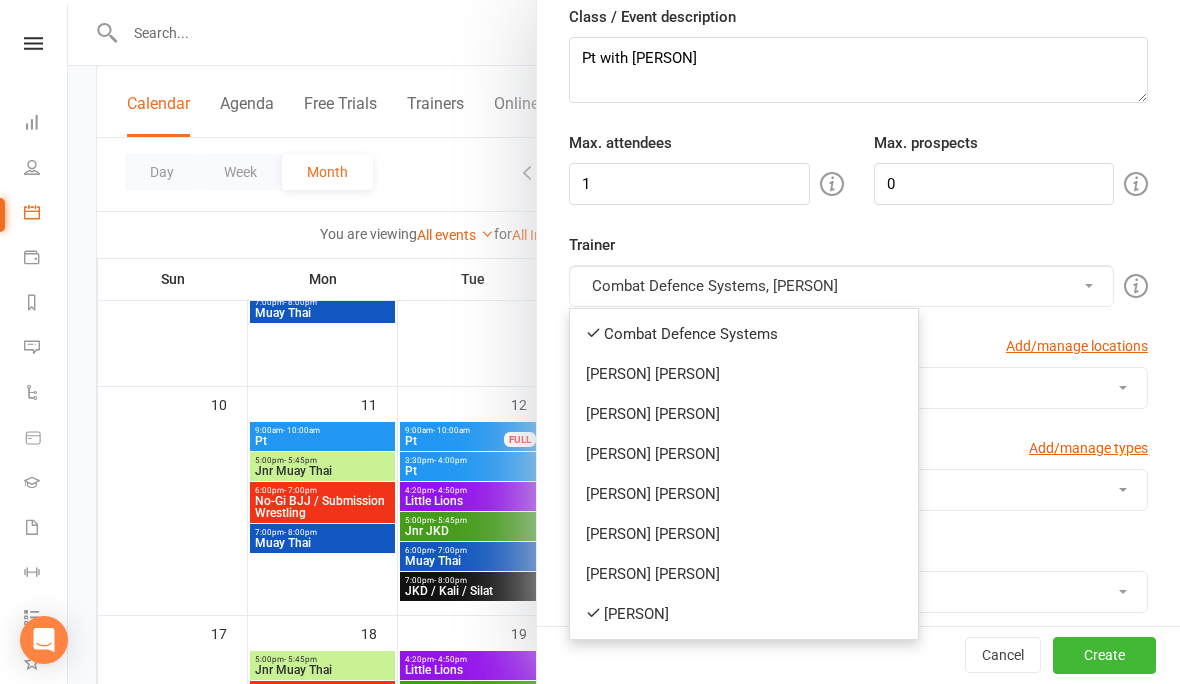 click on "Combat Defence Systems" at bounding box center [744, 334] 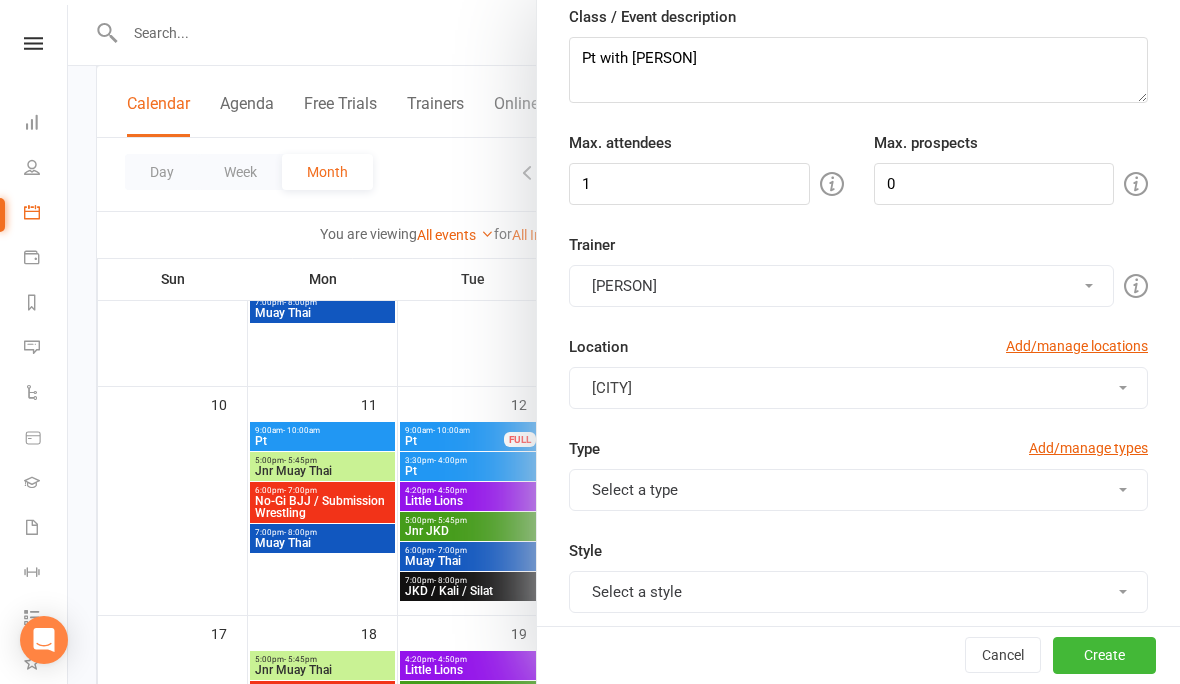 click on "Type Add/manage types Select a type  Class Fitting of uniform and Direct debit set up Grading New member sign up Private Grading Private Lesson Rolling Training Session Trial Class Uniform Fitting Style Select a style  CombatReady JKD / Kali / Silat Jnr JKD Jnr Muay Thai Little Lions MMA Muay Thai No-Gi BJJ / Submission Wrestling Open Mat Private Lesson Sparring Muay  Thai" at bounding box center [858, 539] 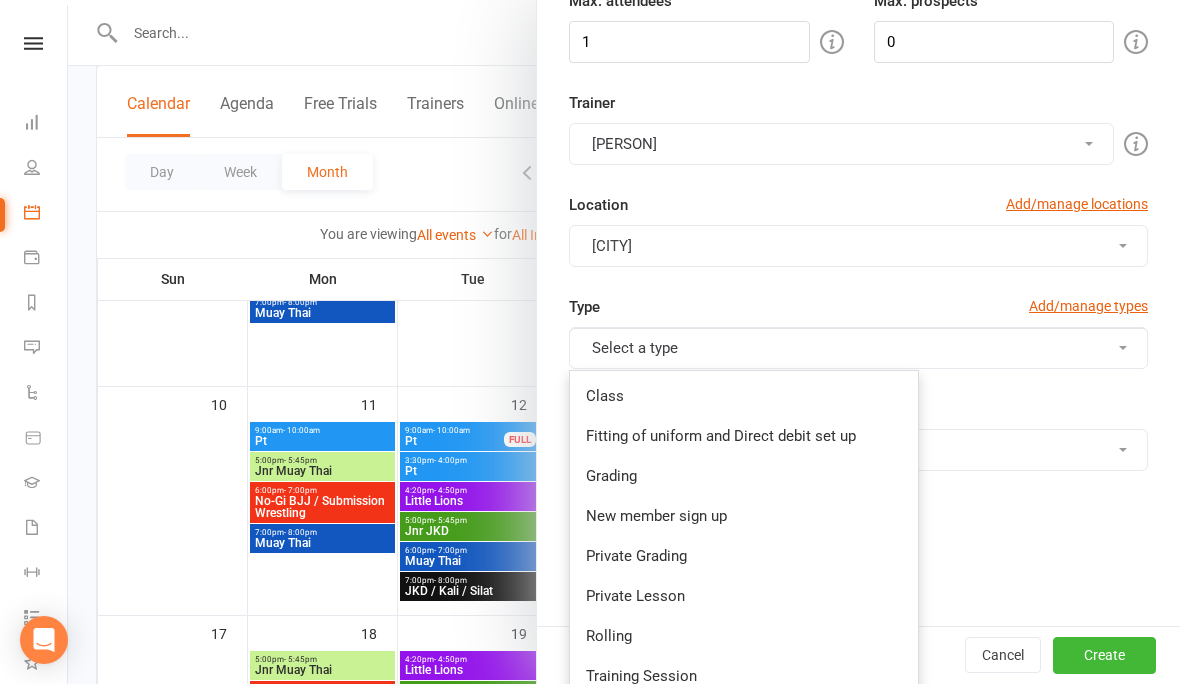 scroll, scrollTop: 370, scrollLeft: 0, axis: vertical 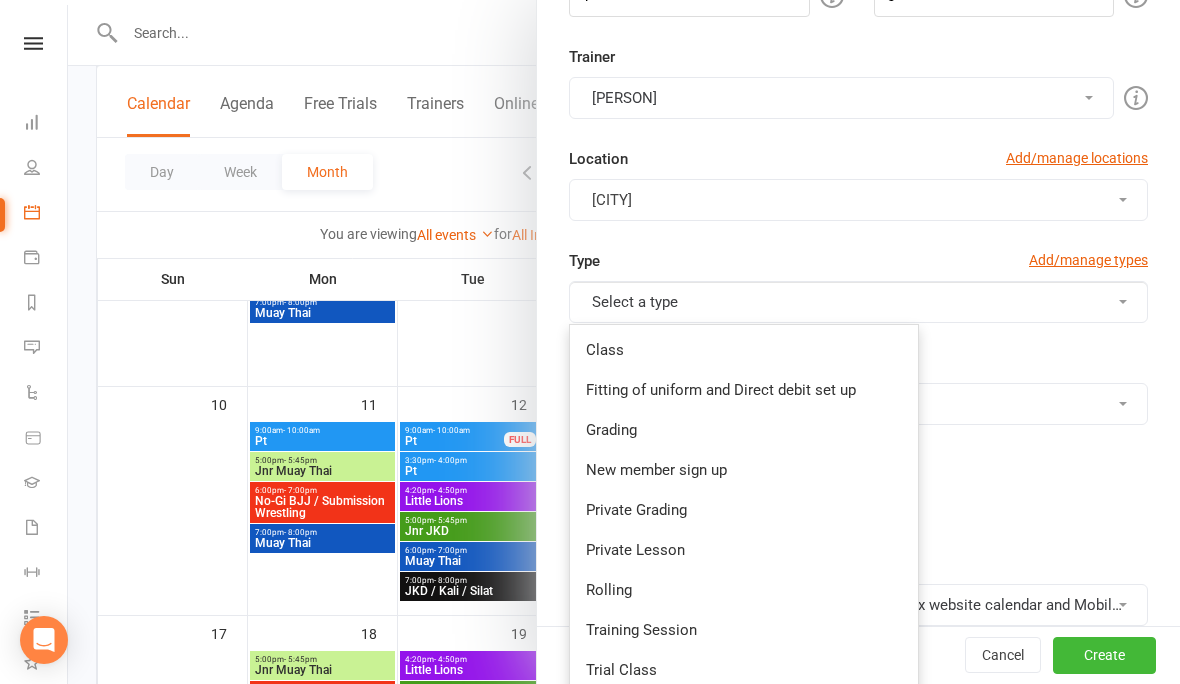 click on "Private Lesson" at bounding box center [744, 550] 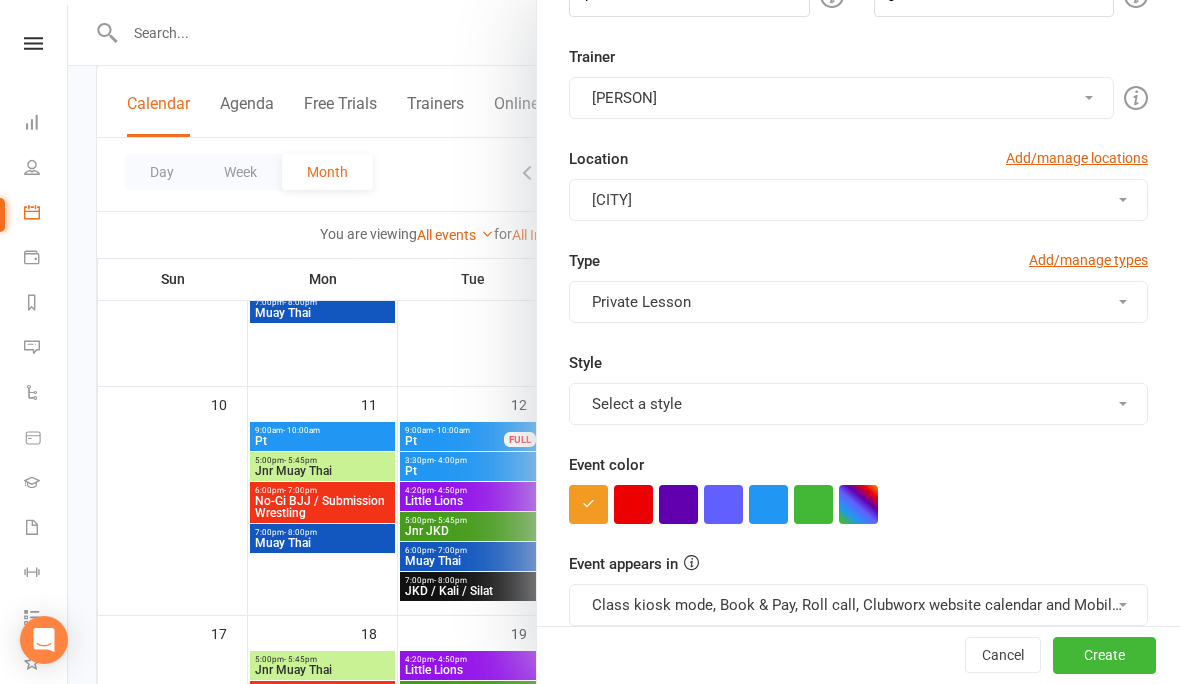 click on "Select a style" at bounding box center (858, 404) 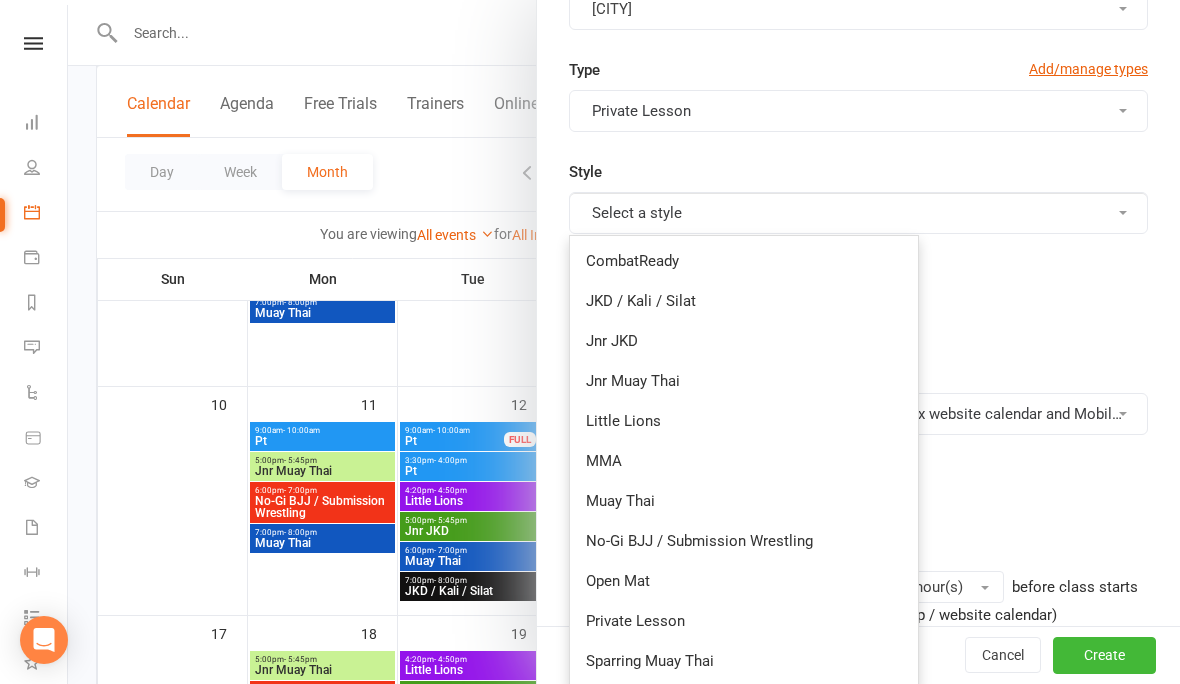 scroll, scrollTop: 563, scrollLeft: 0, axis: vertical 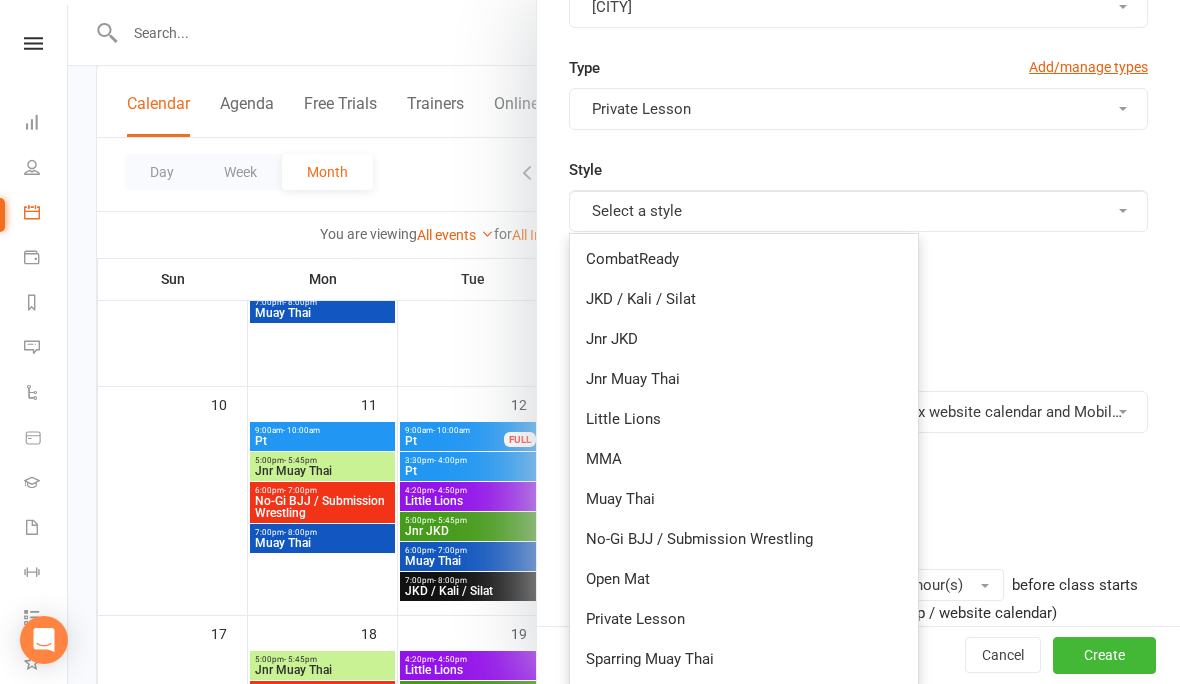 click on "Private Lesson" at bounding box center [744, 619] 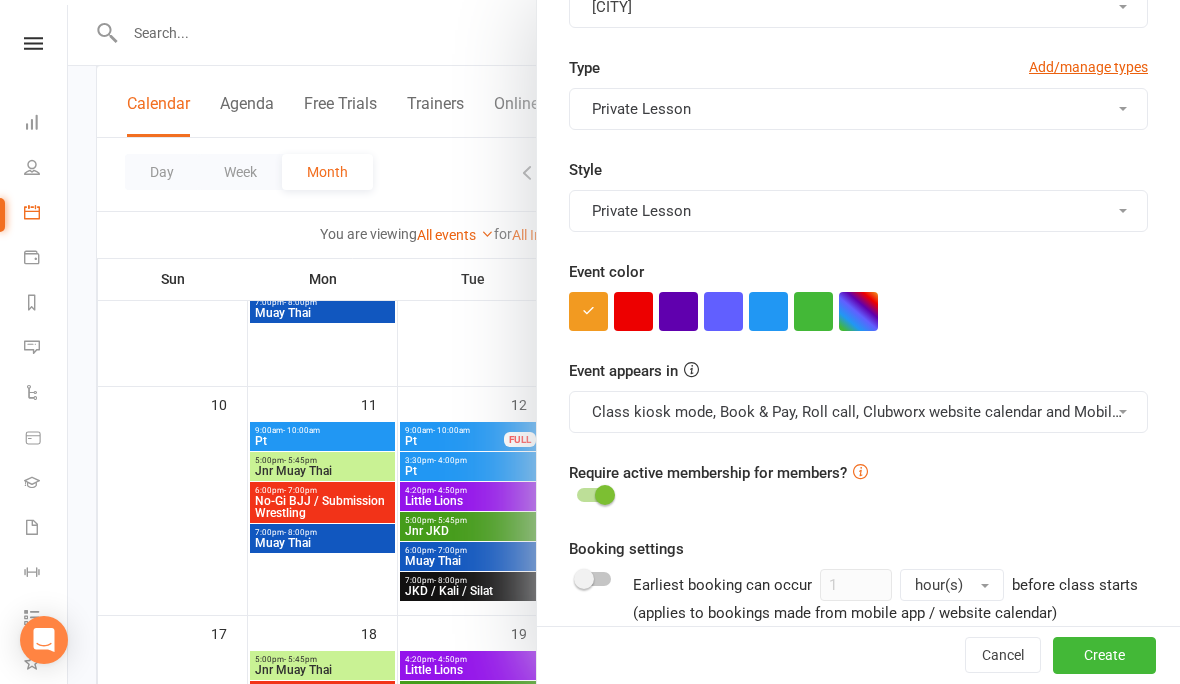 click at bounding box center [768, 311] 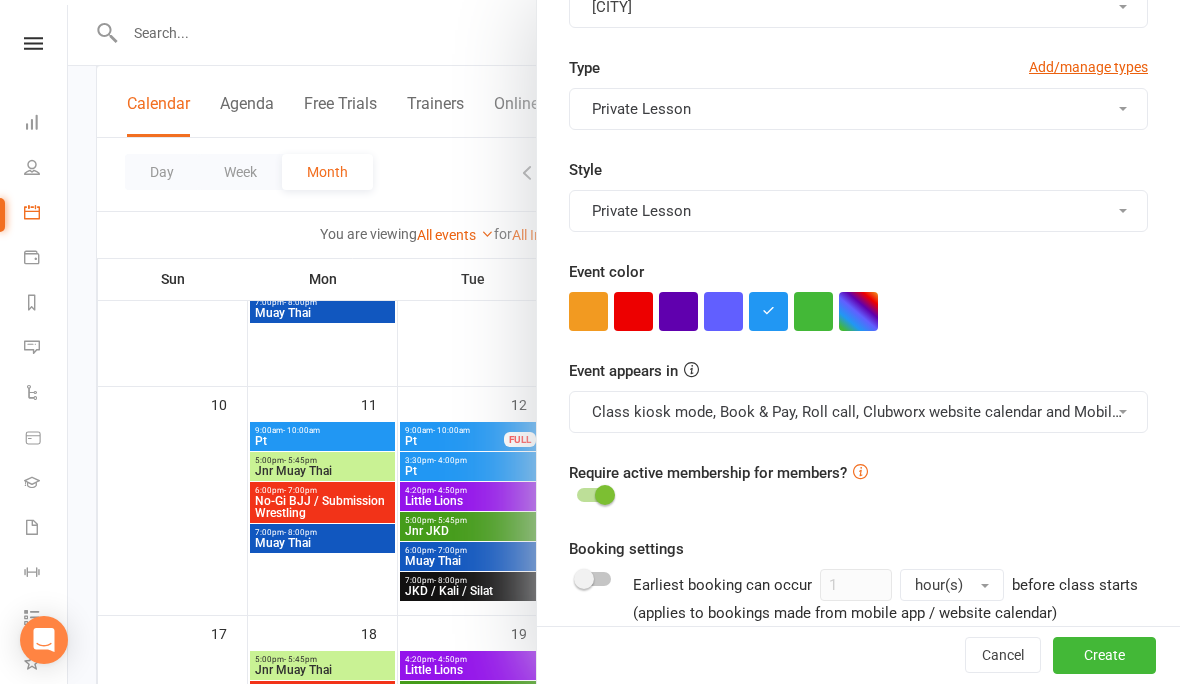 click on "Class kiosk mode, Book & Pay, Roll call, Clubworx website calendar and Mobile app" at bounding box center (858, 412) 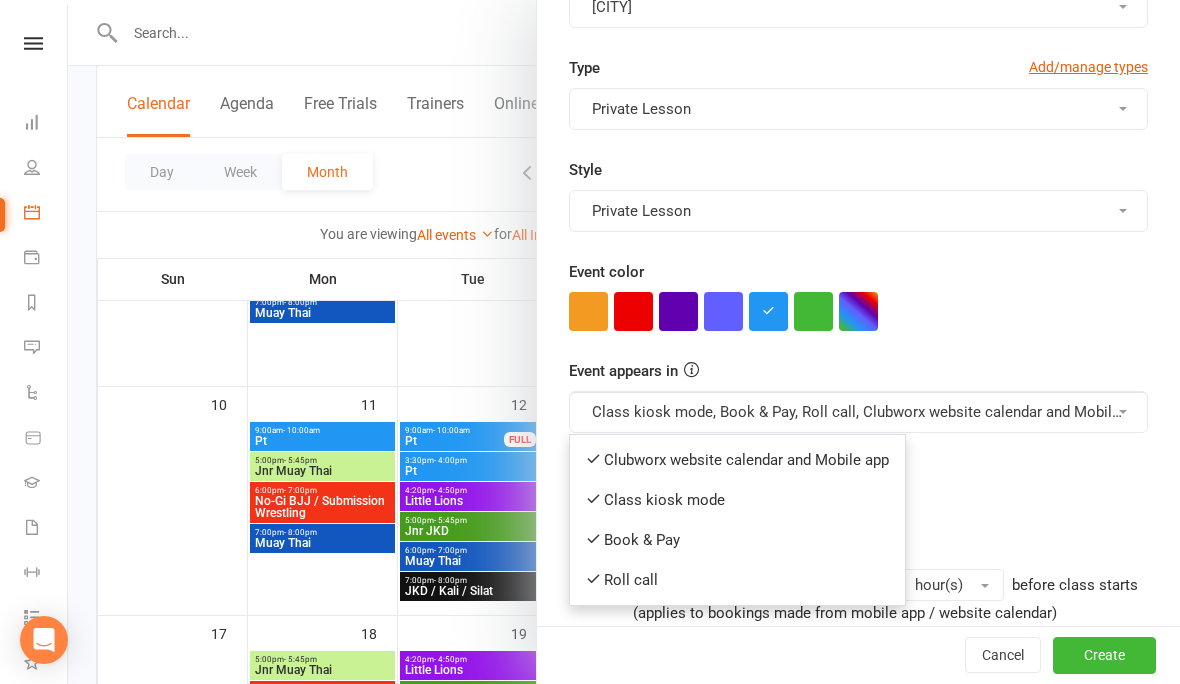 click on "Clubworx website calendar and Mobile app" at bounding box center (737, 460) 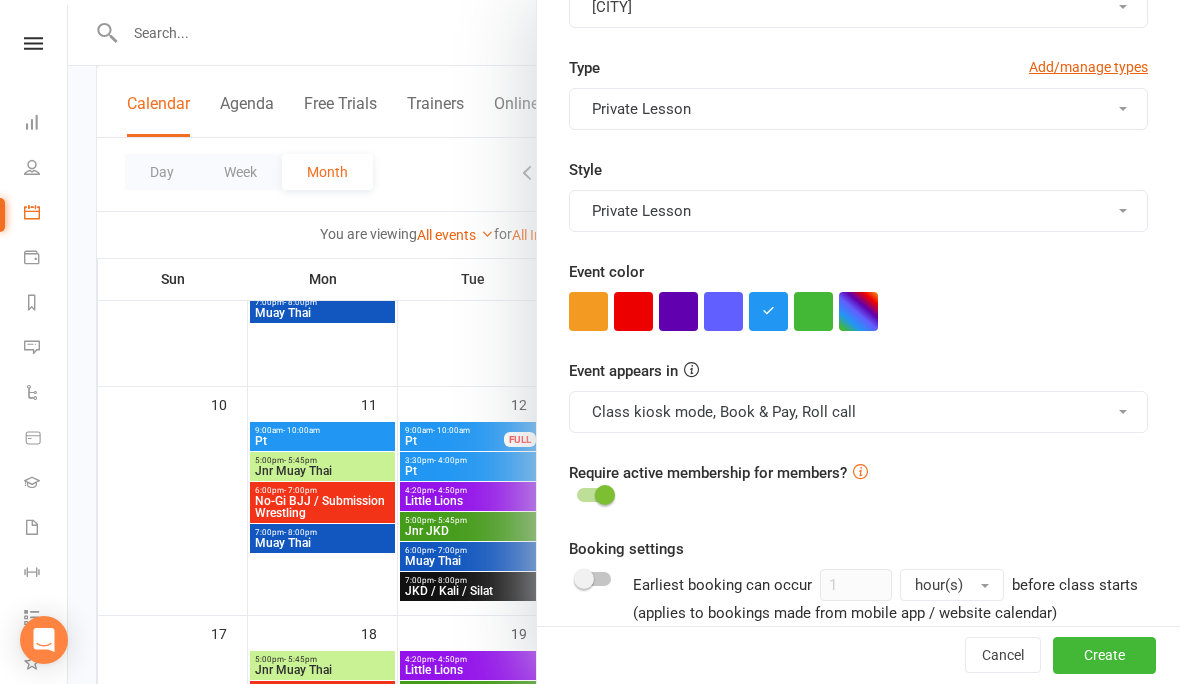 click on "Class kiosk mode, Book & Pay, Roll call" at bounding box center (858, 412) 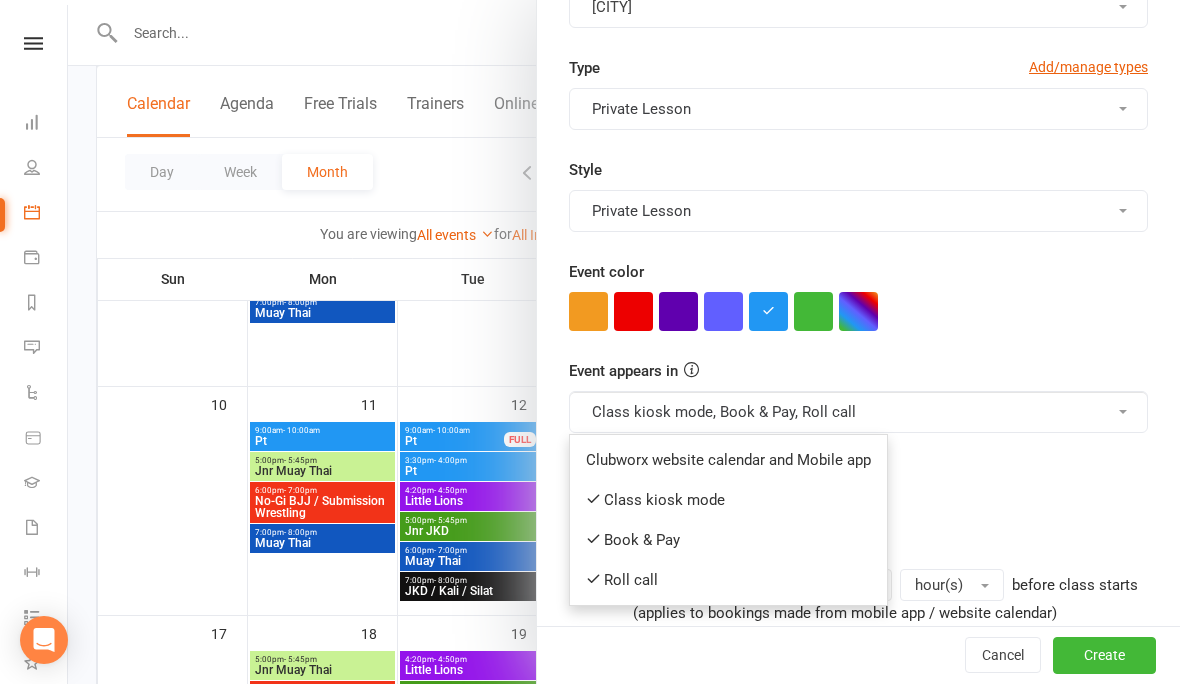 click on "Book & Pay" at bounding box center (728, 540) 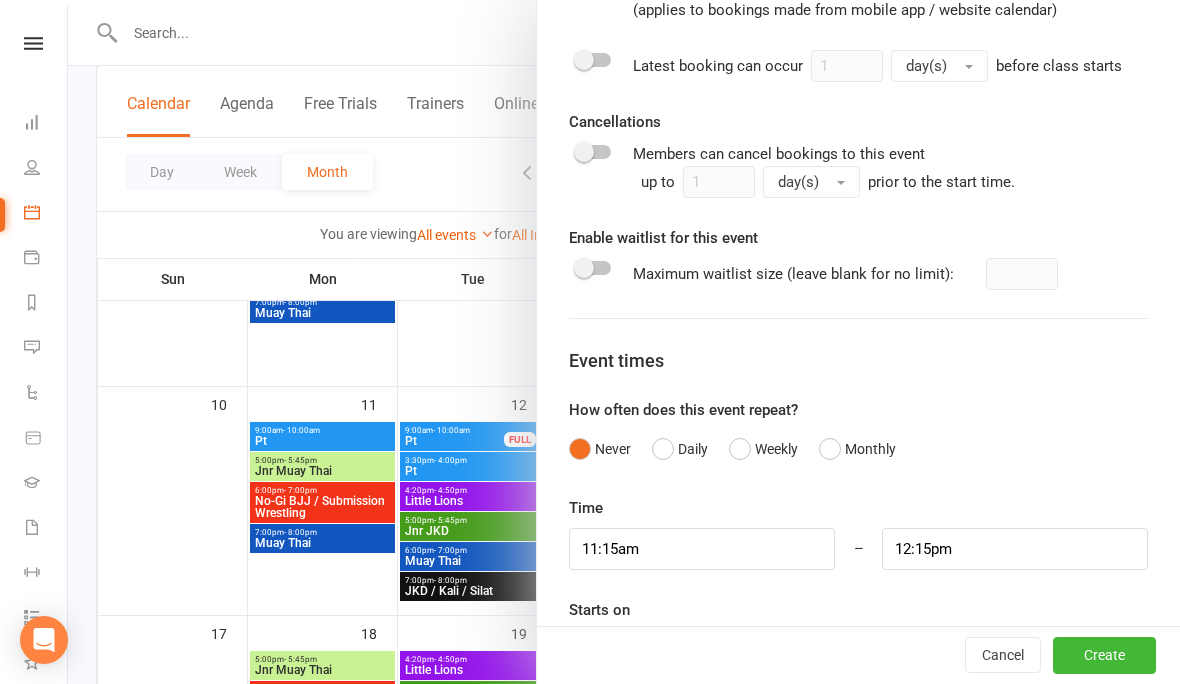 scroll, scrollTop: 1162, scrollLeft: 0, axis: vertical 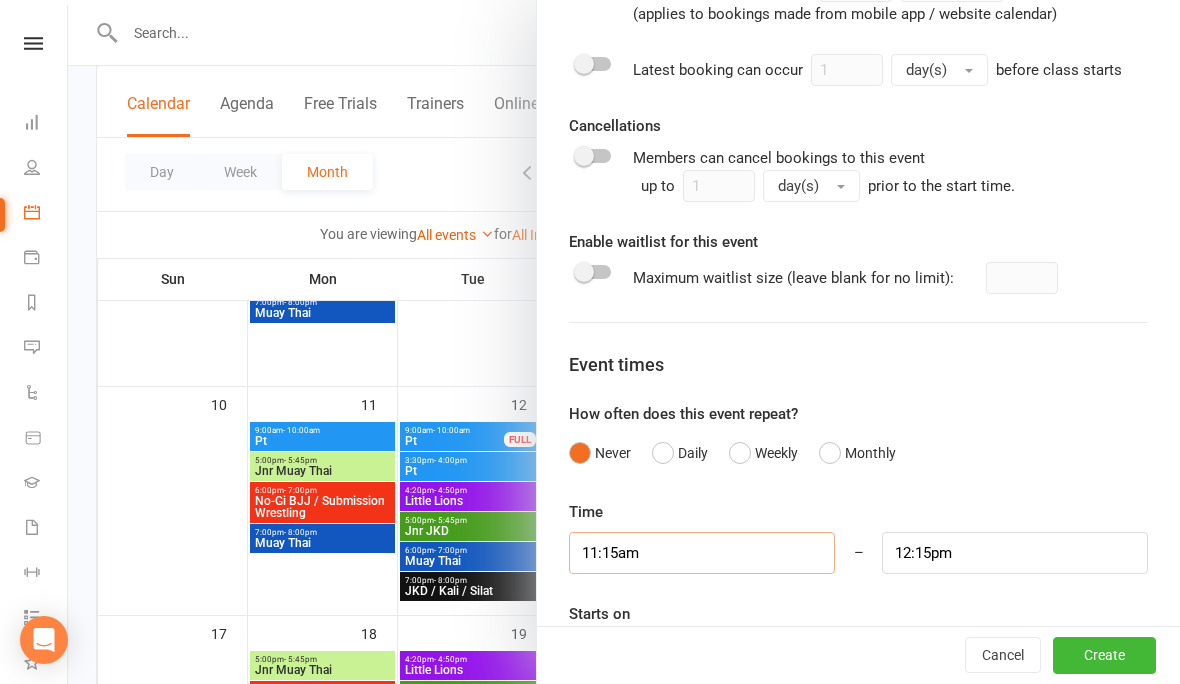 click on "11:15am" at bounding box center [702, 553] 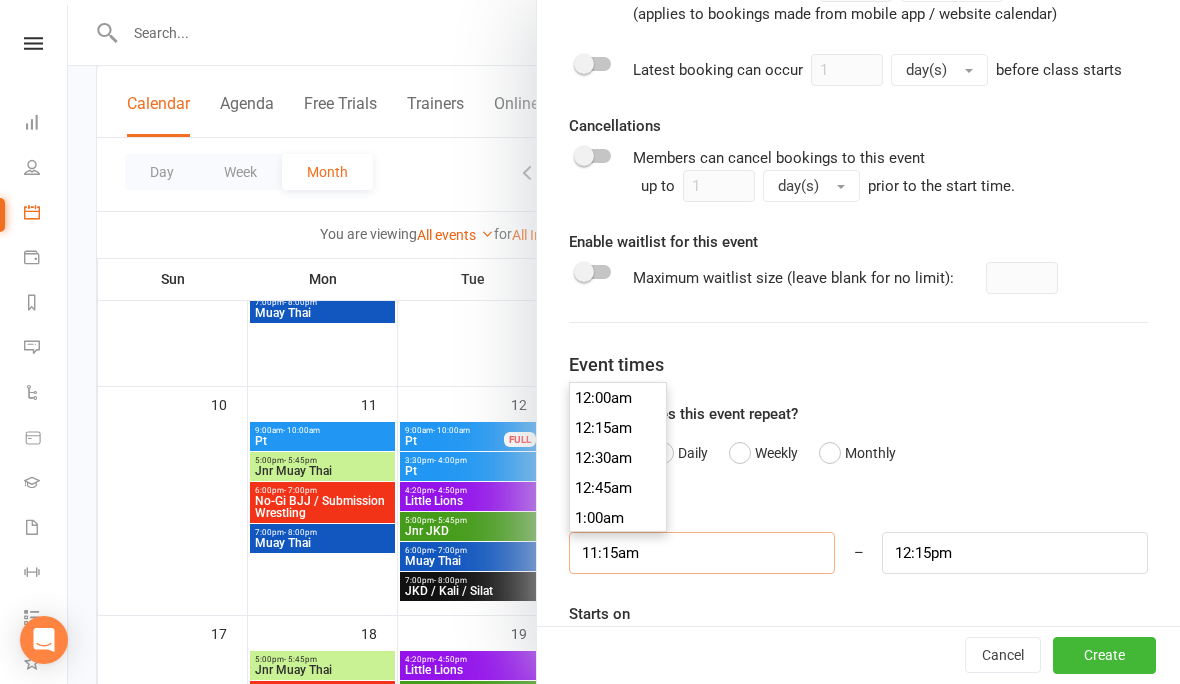 scroll, scrollTop: 557, scrollLeft: 0, axis: vertical 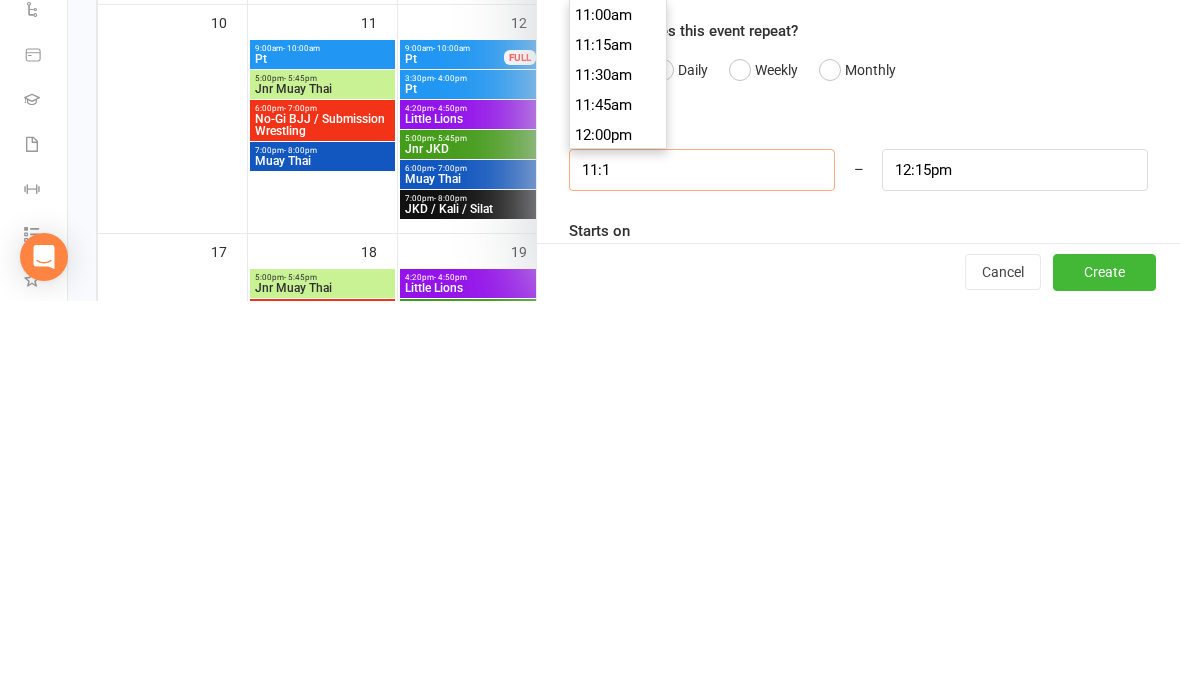 type on "11:" 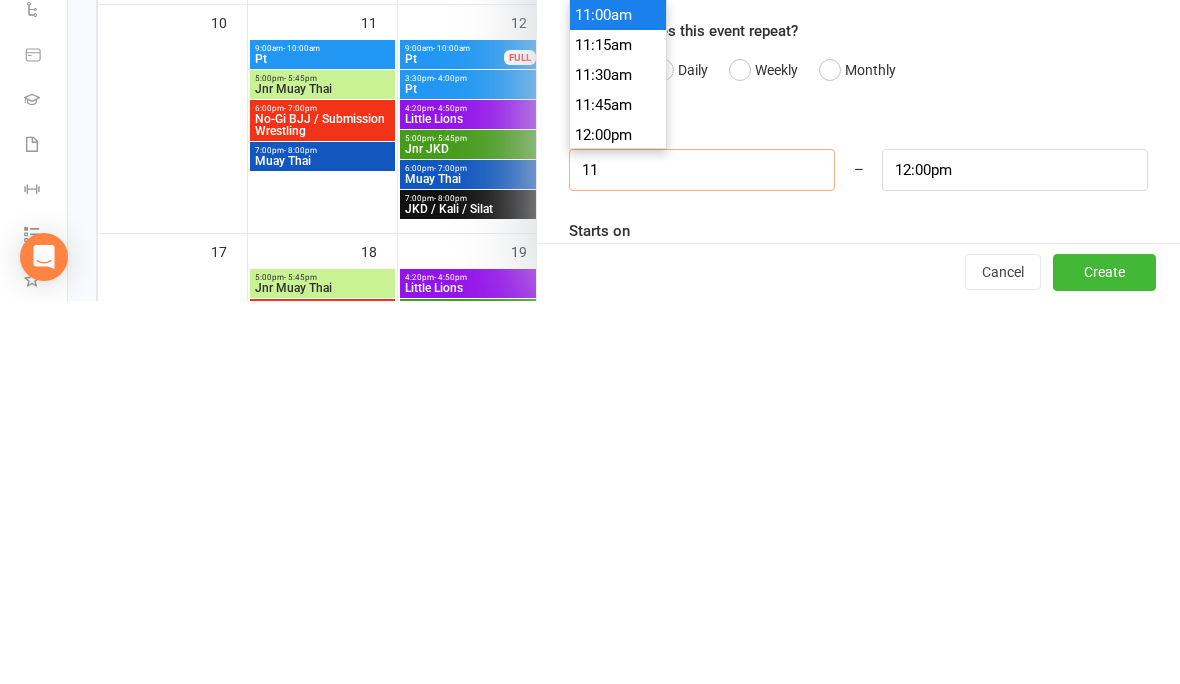 type on "1" 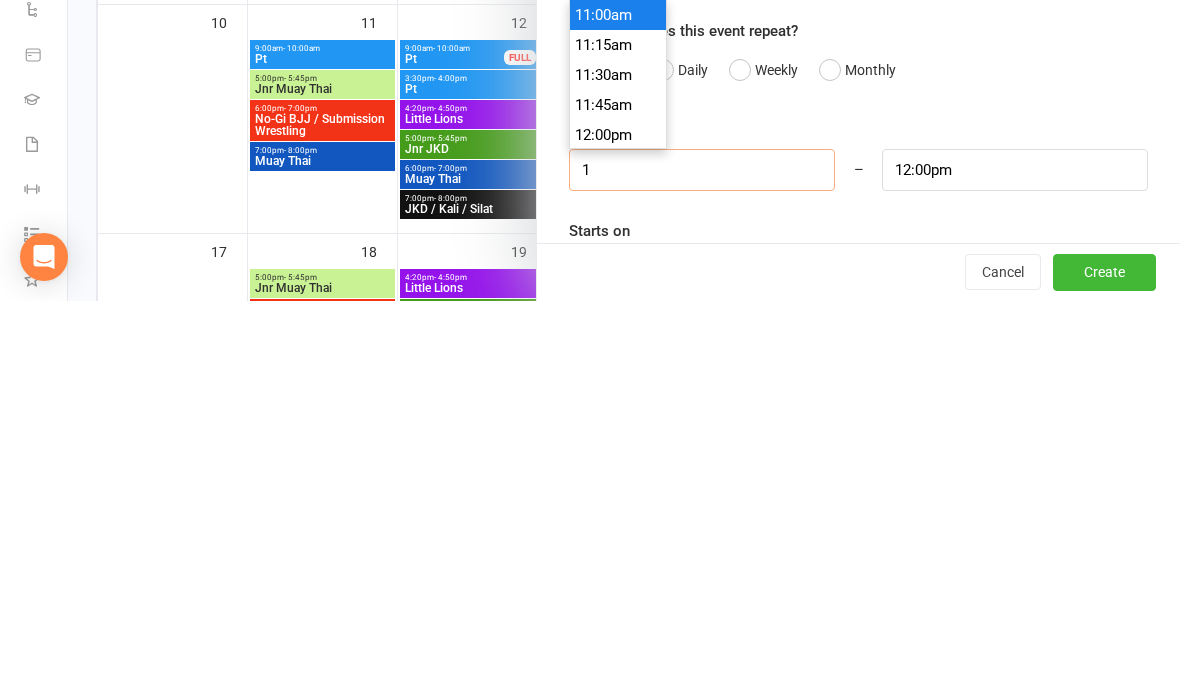 type on "2:00am" 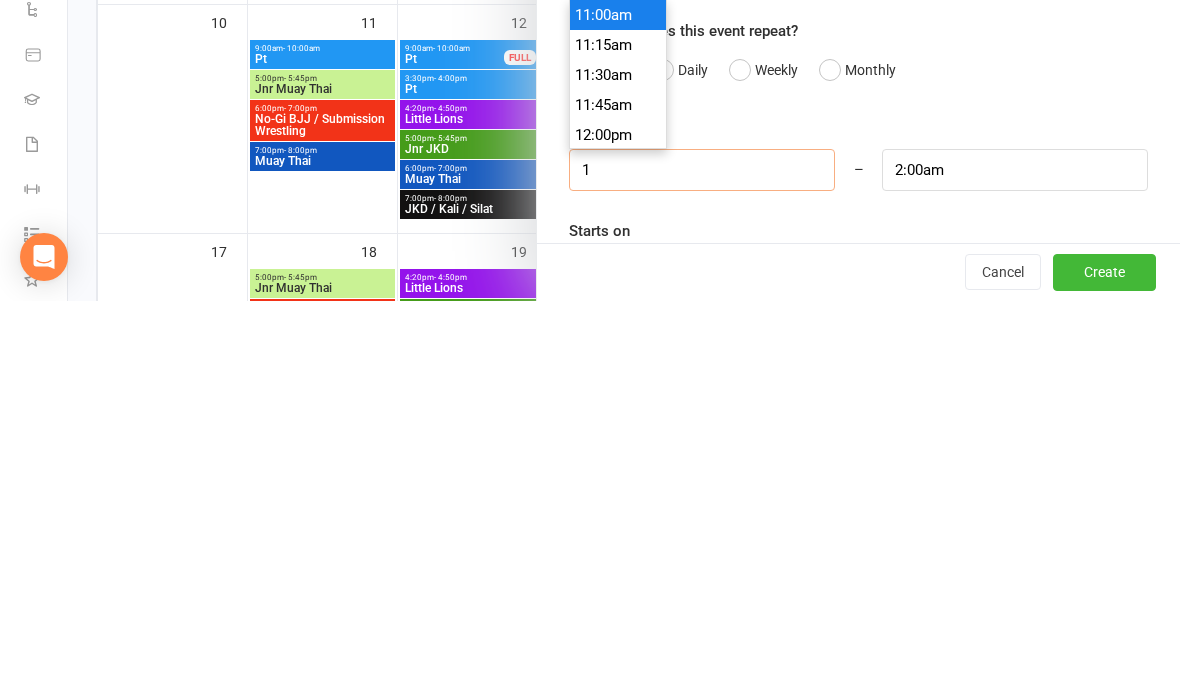 scroll, scrollTop: 90, scrollLeft: 0, axis: vertical 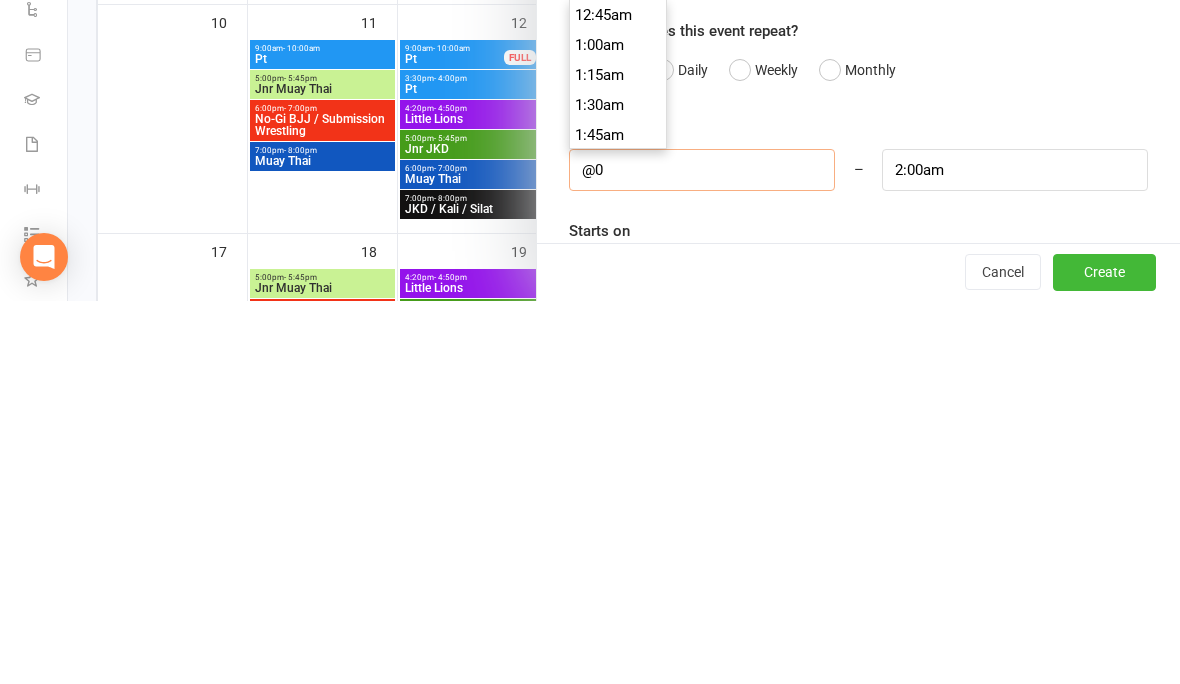 type on "@" 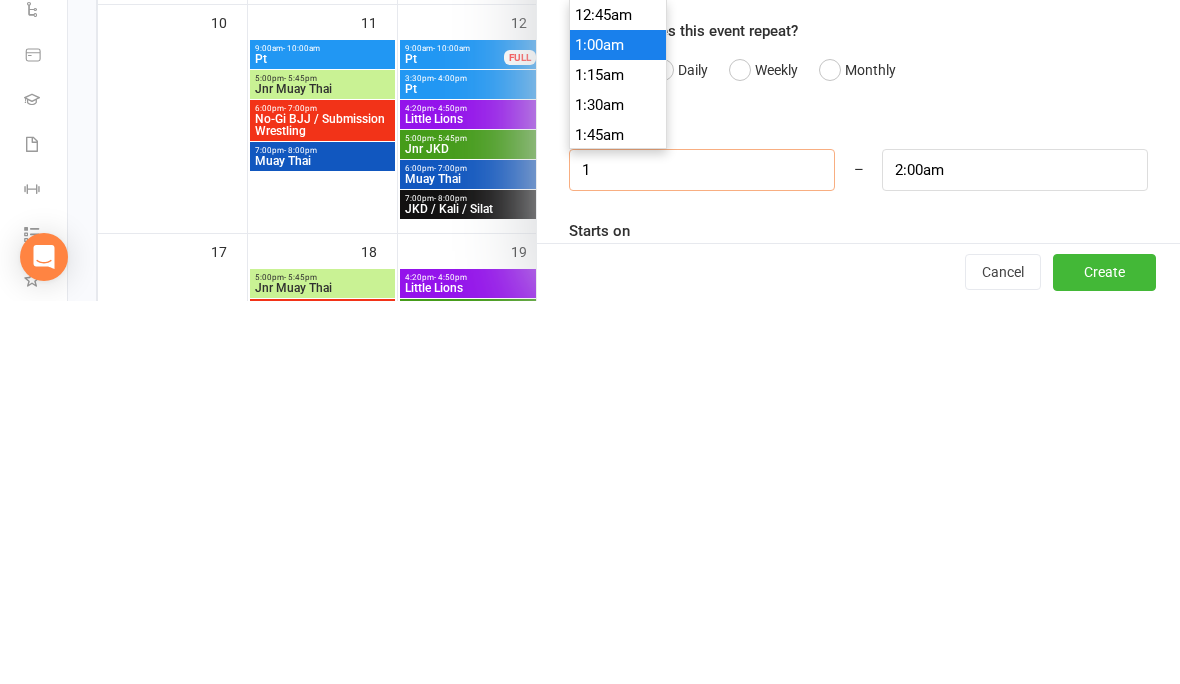 type on "10" 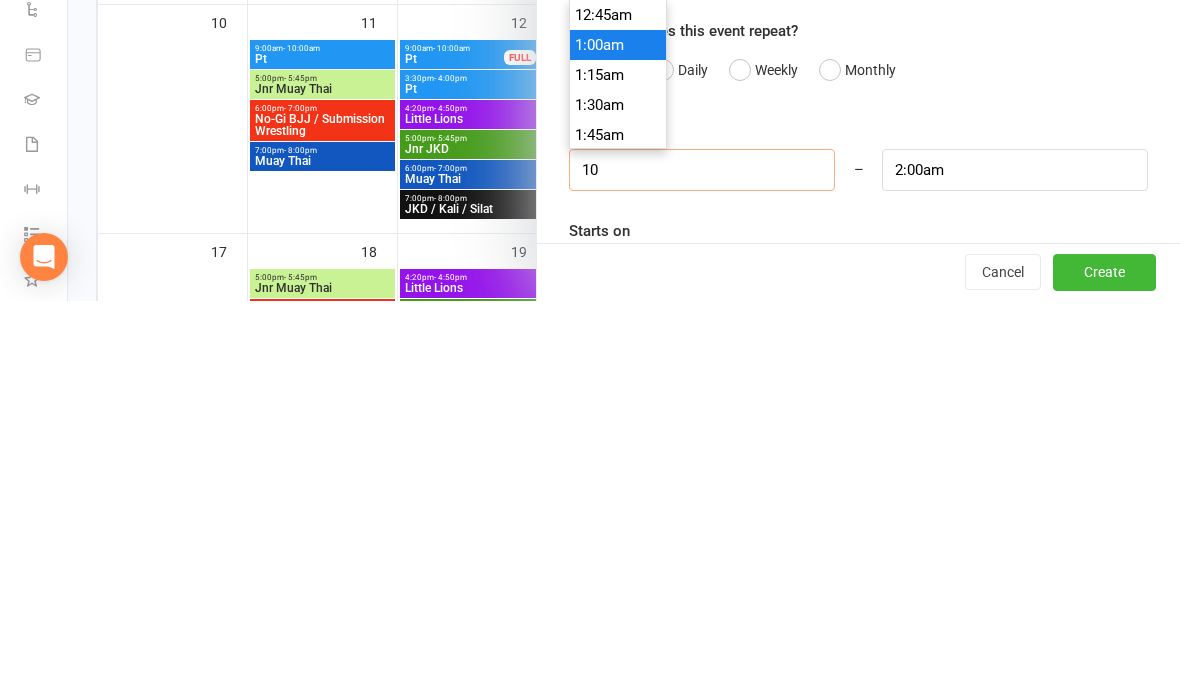 type on "11:00am" 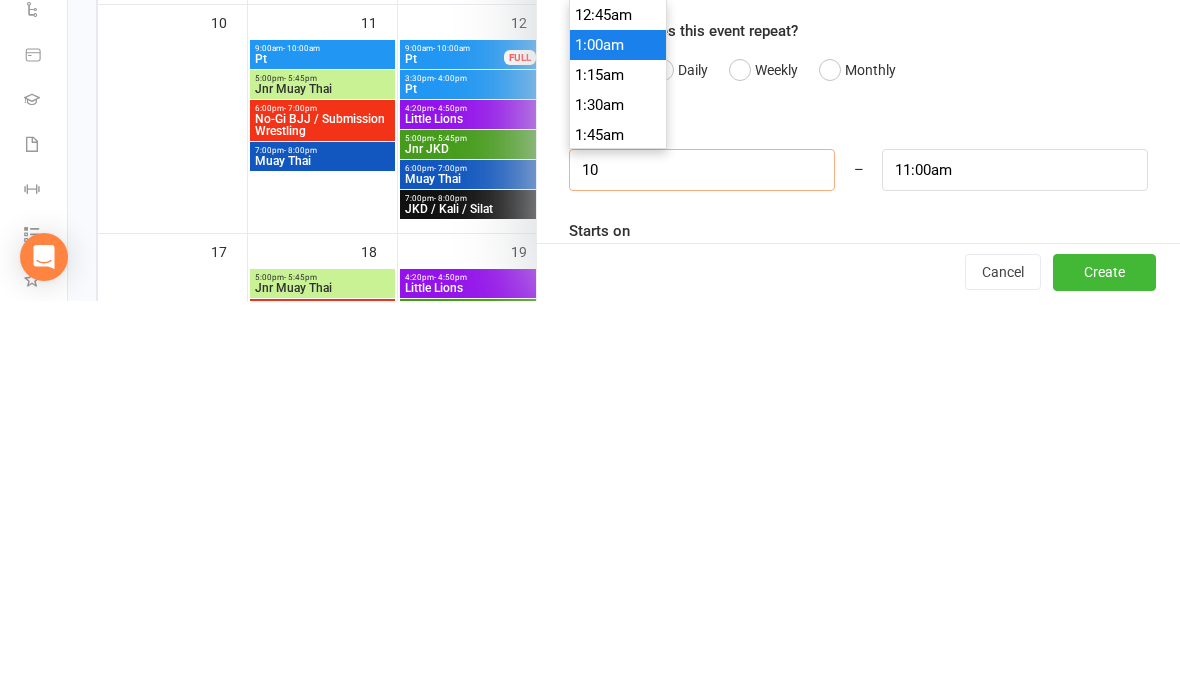 scroll, scrollTop: 1170, scrollLeft: 0, axis: vertical 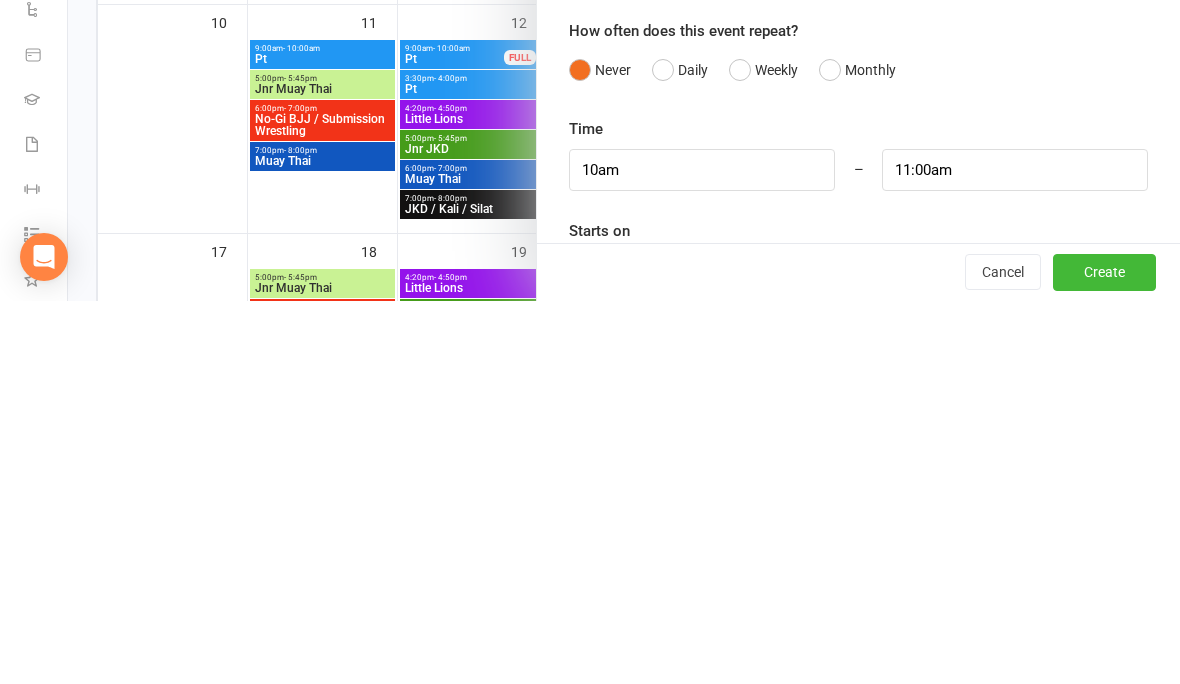 click at bounding box center [858, 654] 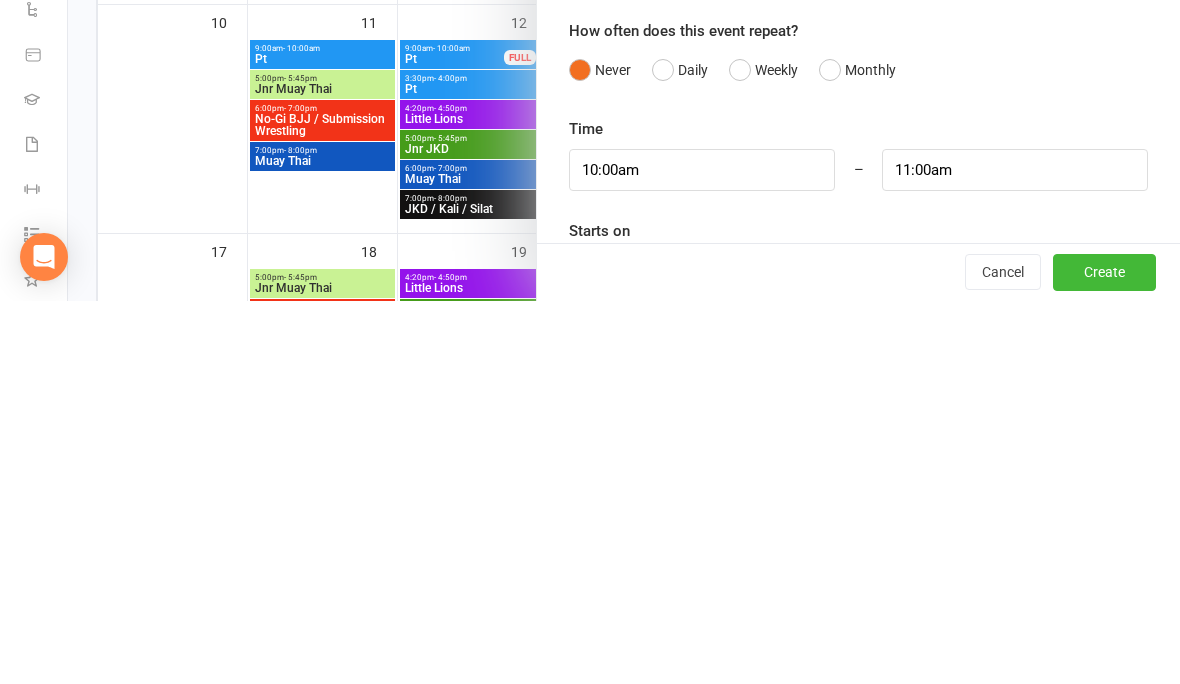 scroll, scrollTop: 941, scrollLeft: 0, axis: vertical 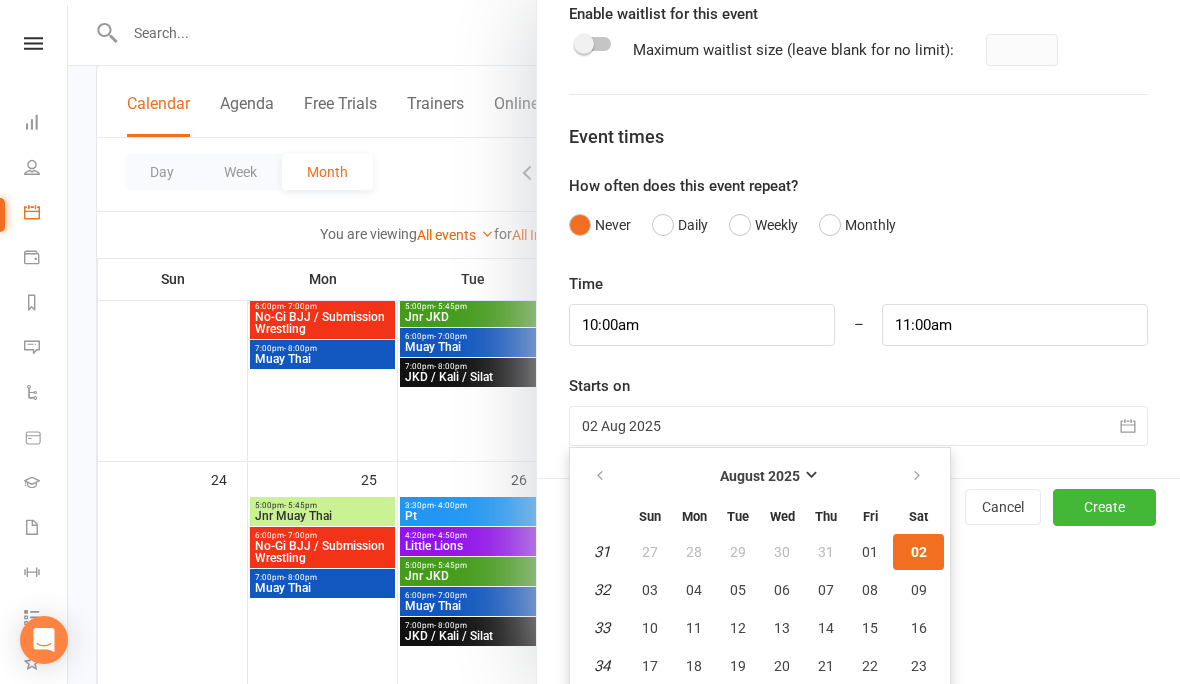 click on "05" at bounding box center (738, 590) 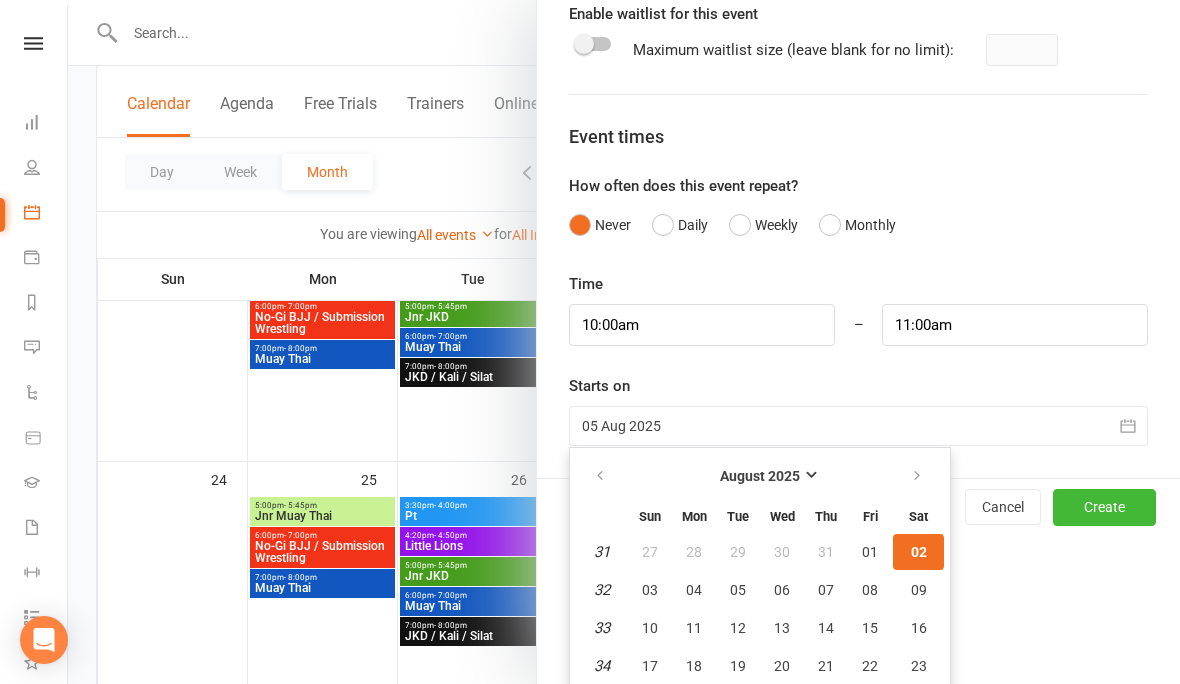 scroll, scrollTop: 1162, scrollLeft: 0, axis: vertical 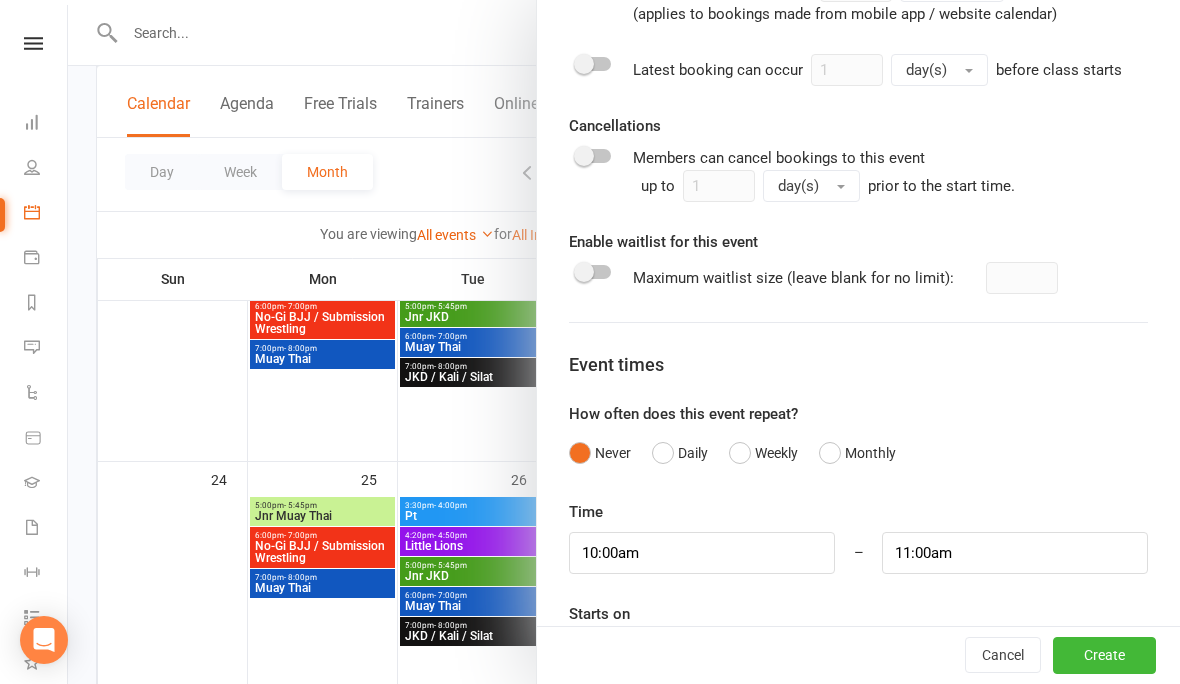 click on "Create" at bounding box center [1104, 656] 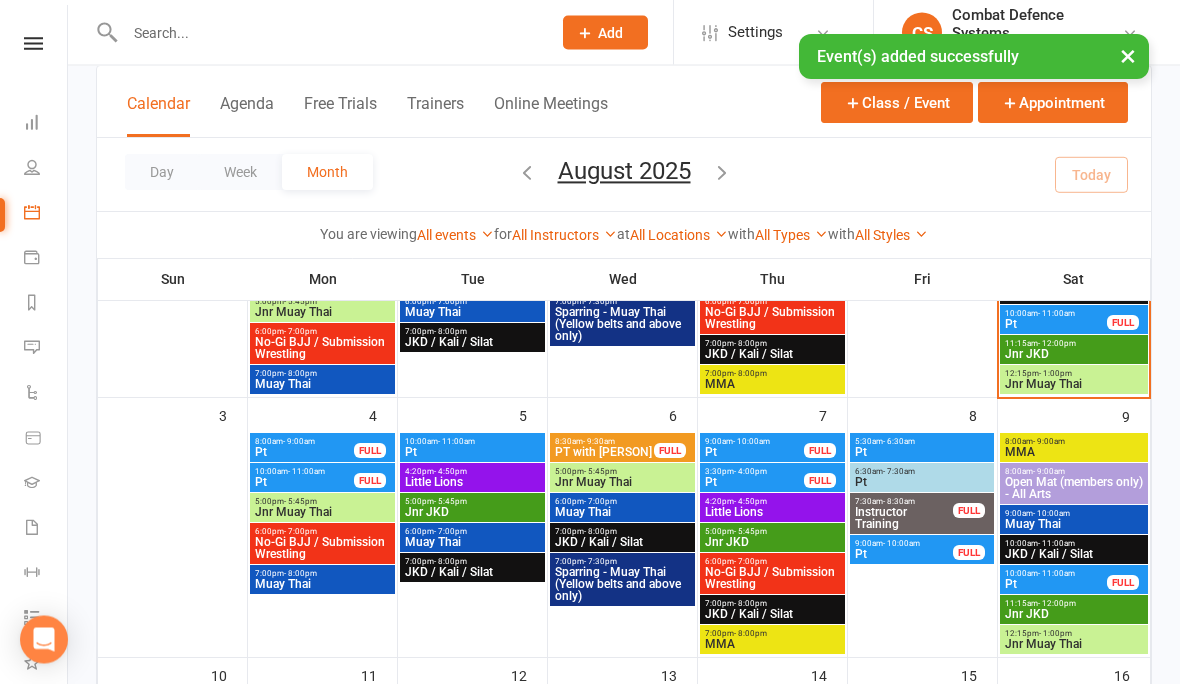 scroll, scrollTop: 288, scrollLeft: 0, axis: vertical 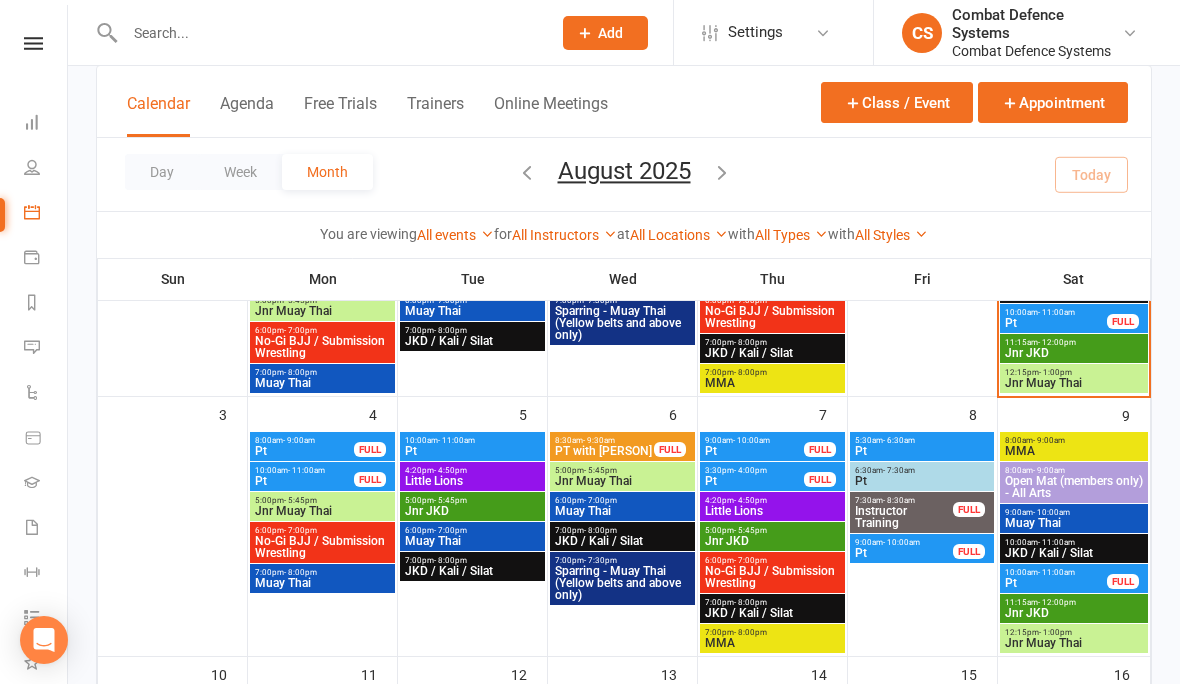 click on "- 11:00am" at bounding box center (456, 440) 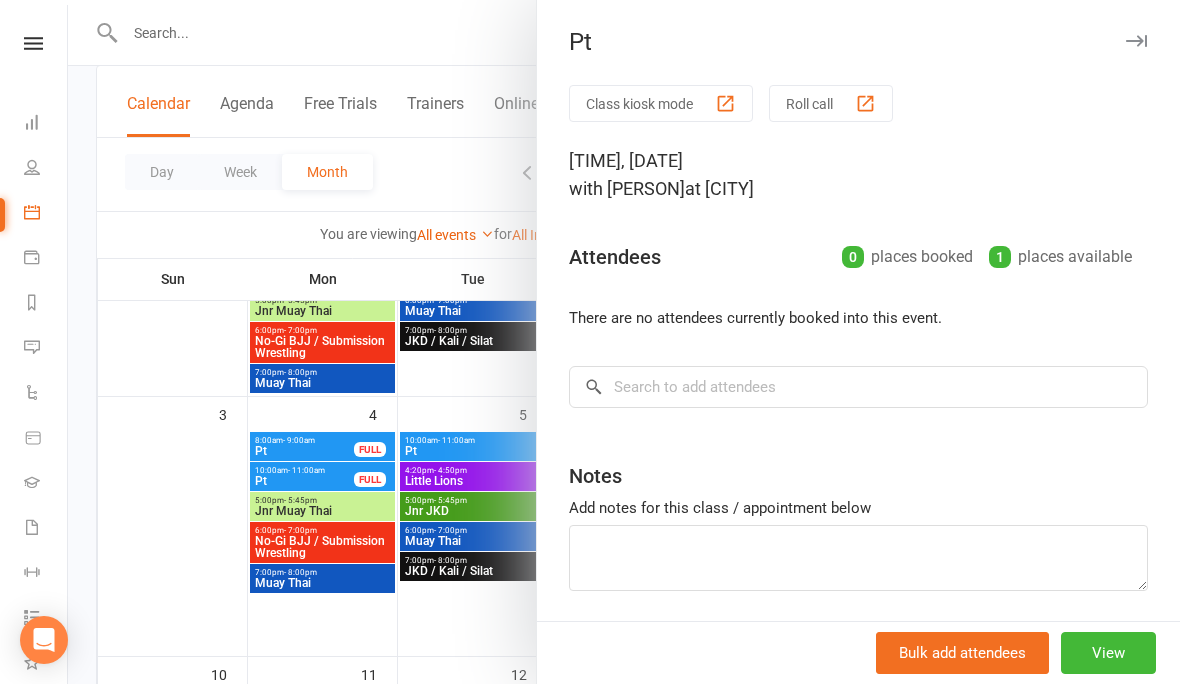 click at bounding box center (624, 342) 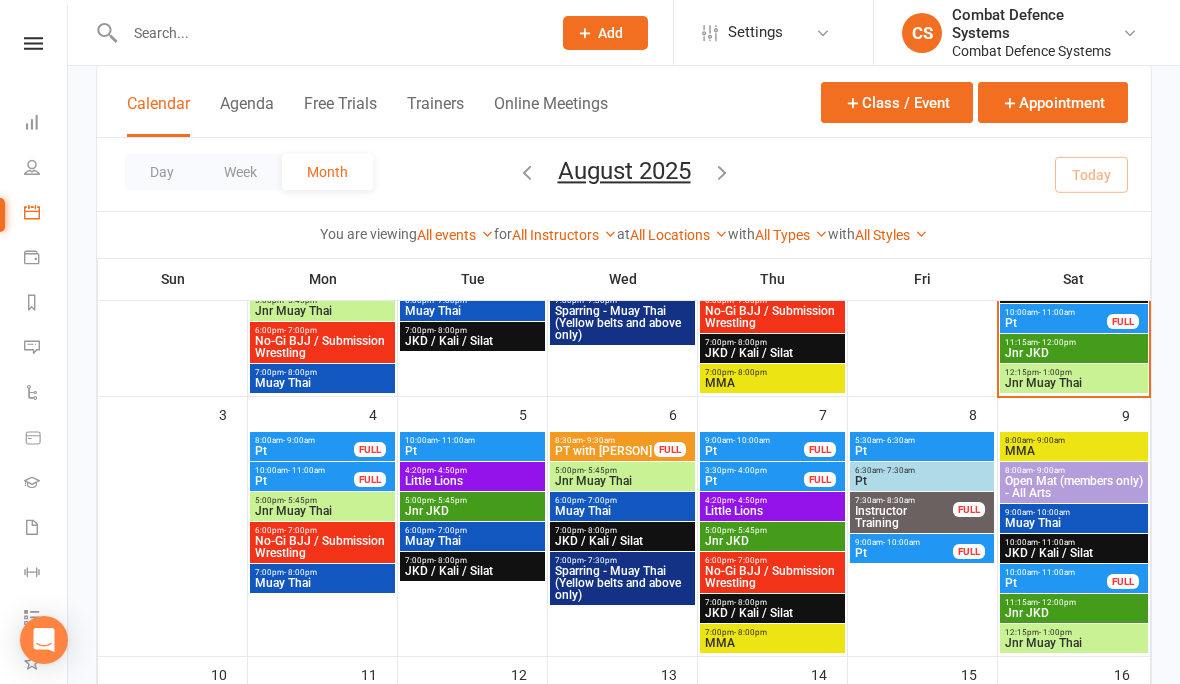 click on "- 9:00am" at bounding box center (299, 440) 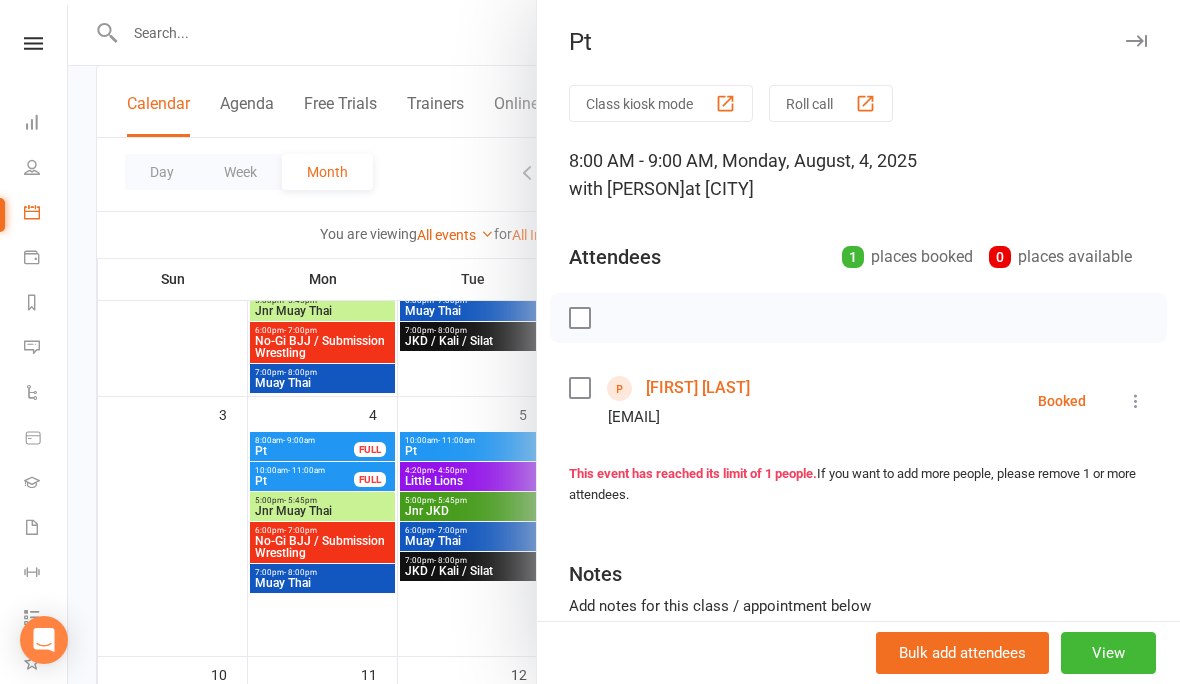 click at bounding box center [1136, 41] 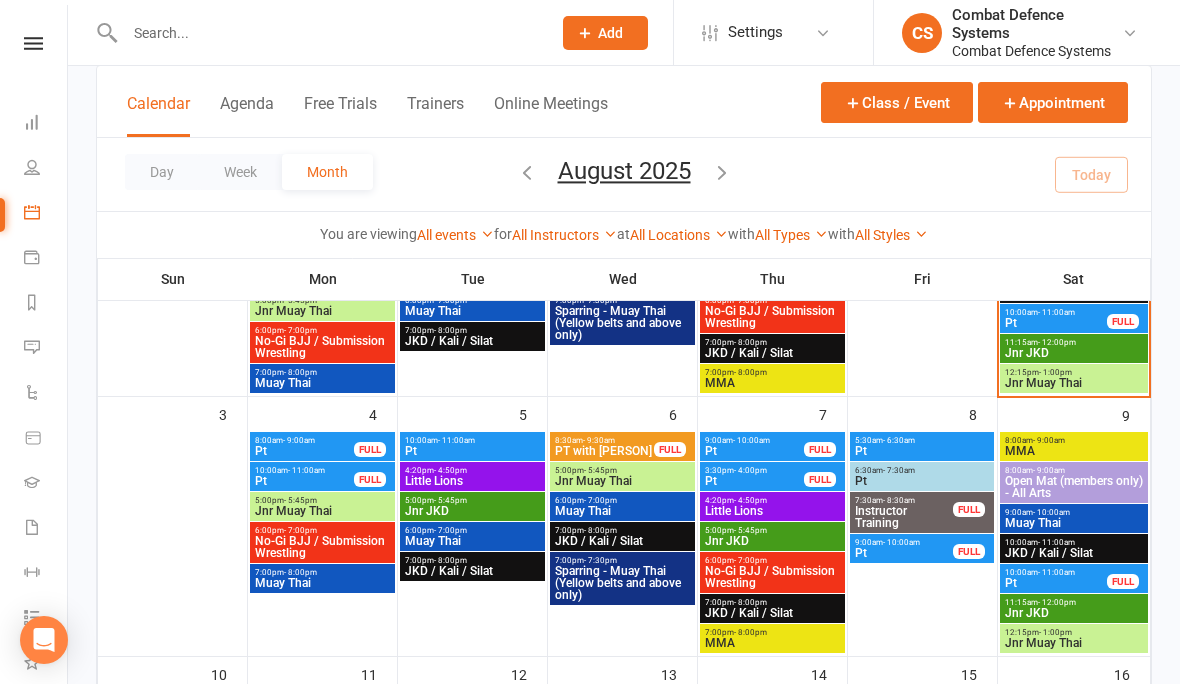 click on "Pt" at bounding box center (472, 451) 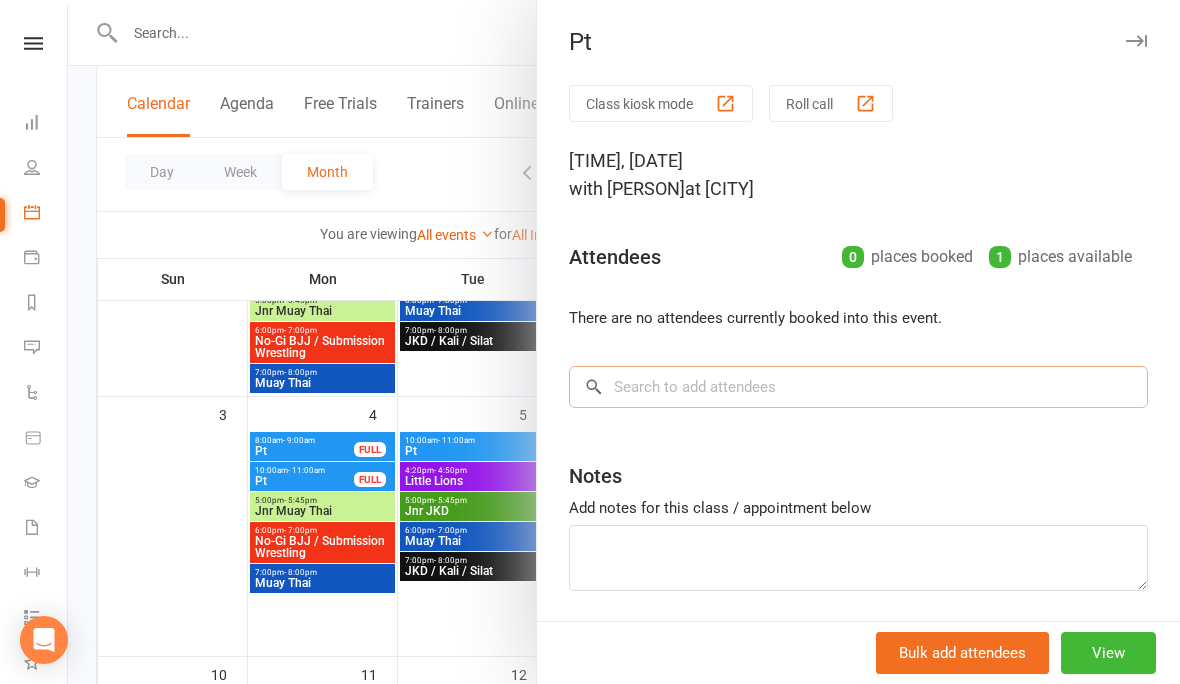 click at bounding box center (858, 387) 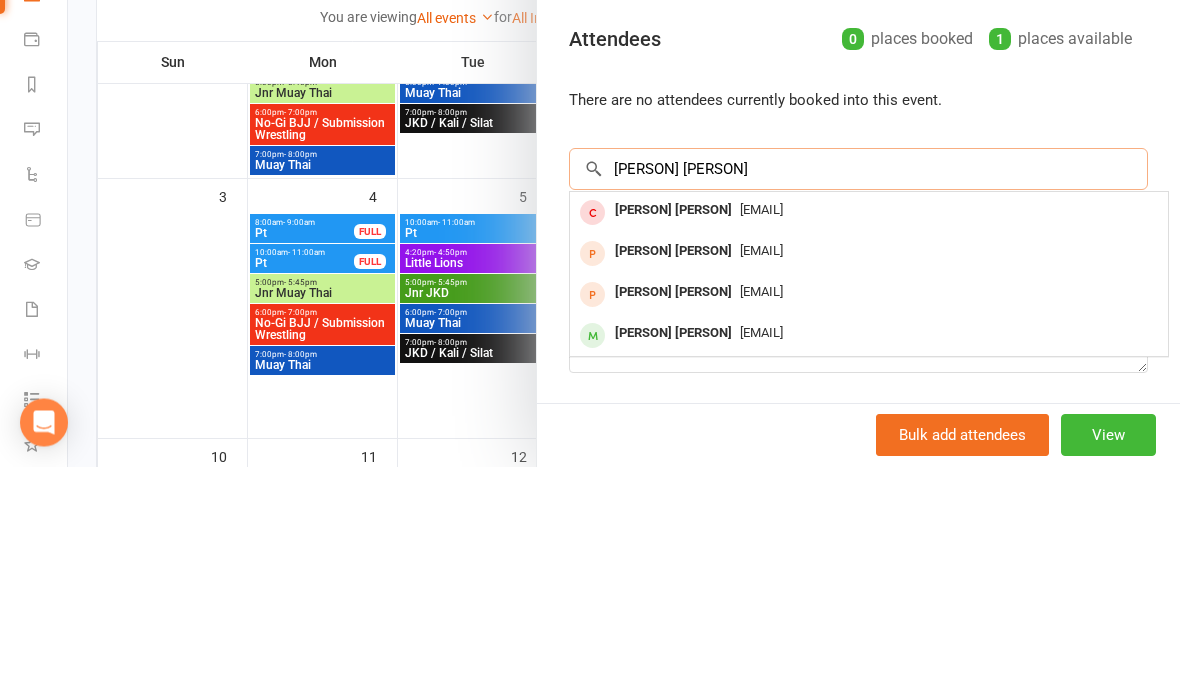type on "[PERSON] [PERSON]" 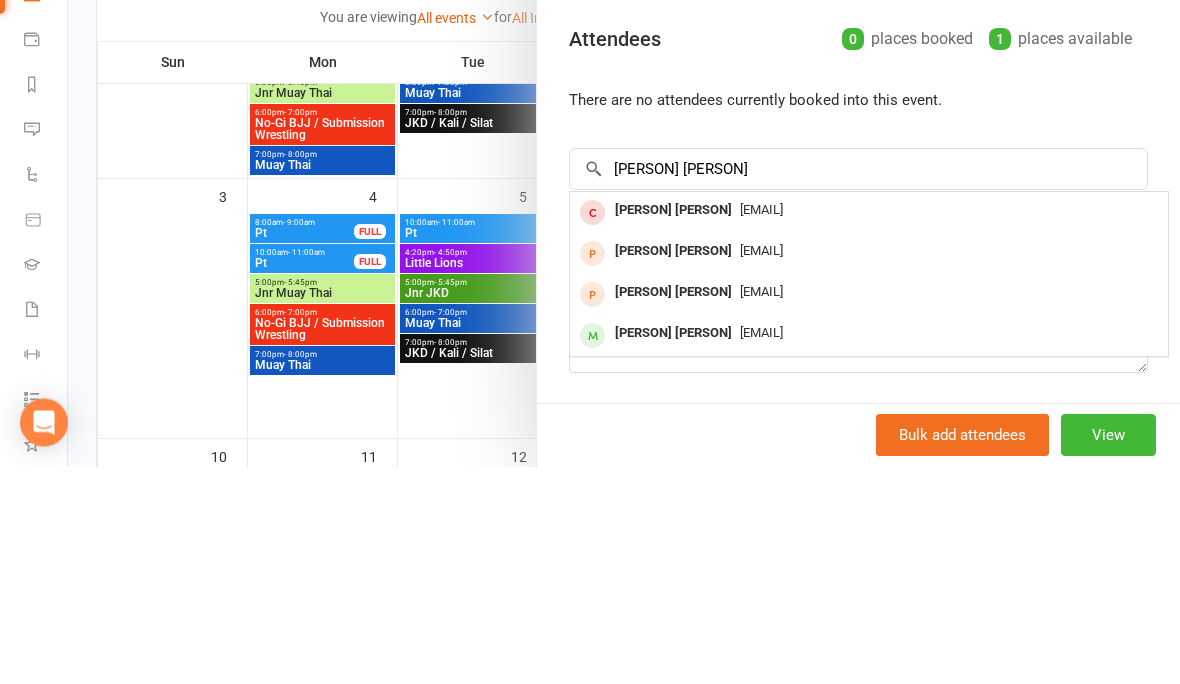 click on "Class kiosk mode  Roll call  10:00 AM - 11:00 AM, Tuesday, August, 5, 2025 with [FIRST] [LAST]  at  [CITY]  Attendees  0  places booked 1  places available There are no attendees currently booked into this event. [FIRST] [LAST] × No results [FIRST] [LAST] [EMAIL] [FIRST] [LAST] [EMAIL] [FIRST] [LAST] [EMAIL]
Notes  Add notes for this class / appointment below" at bounding box center (858, 388) 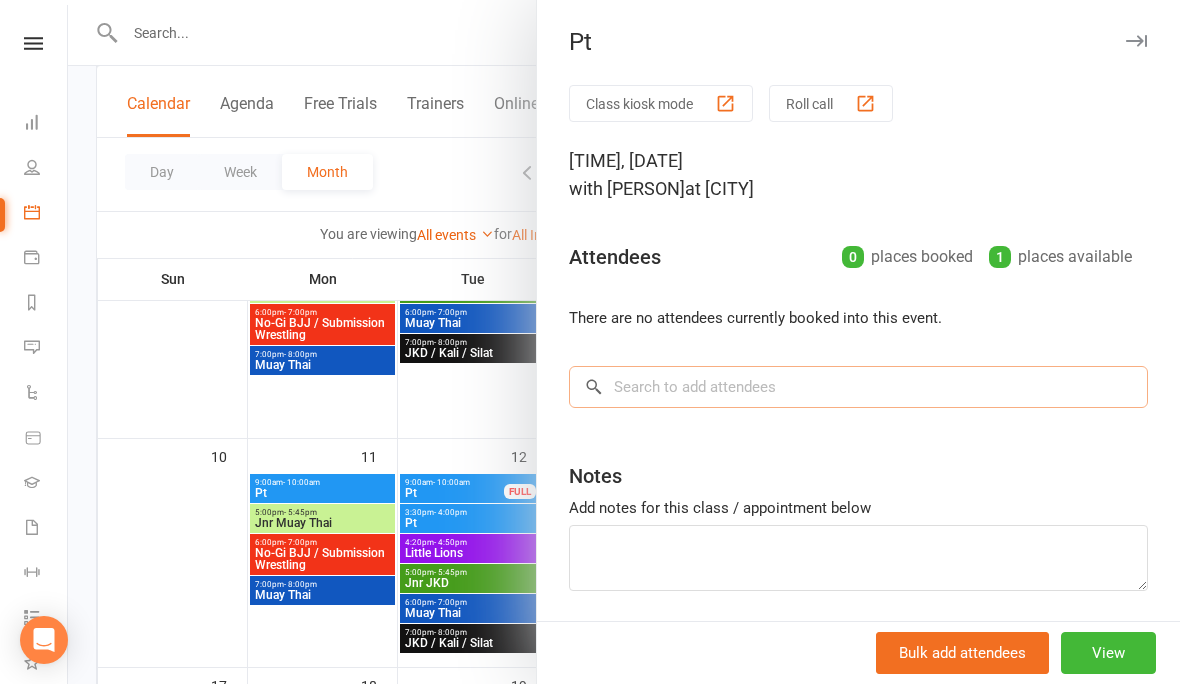 click at bounding box center [858, 387] 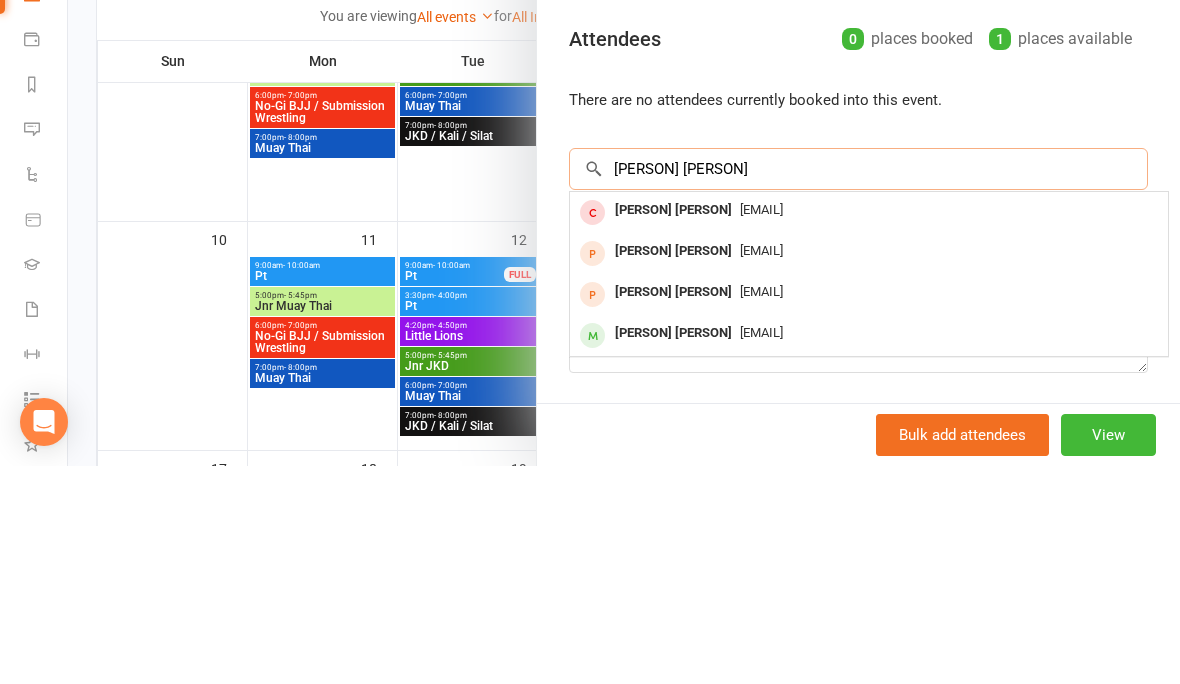 type on "[PERSON] [PERSON]" 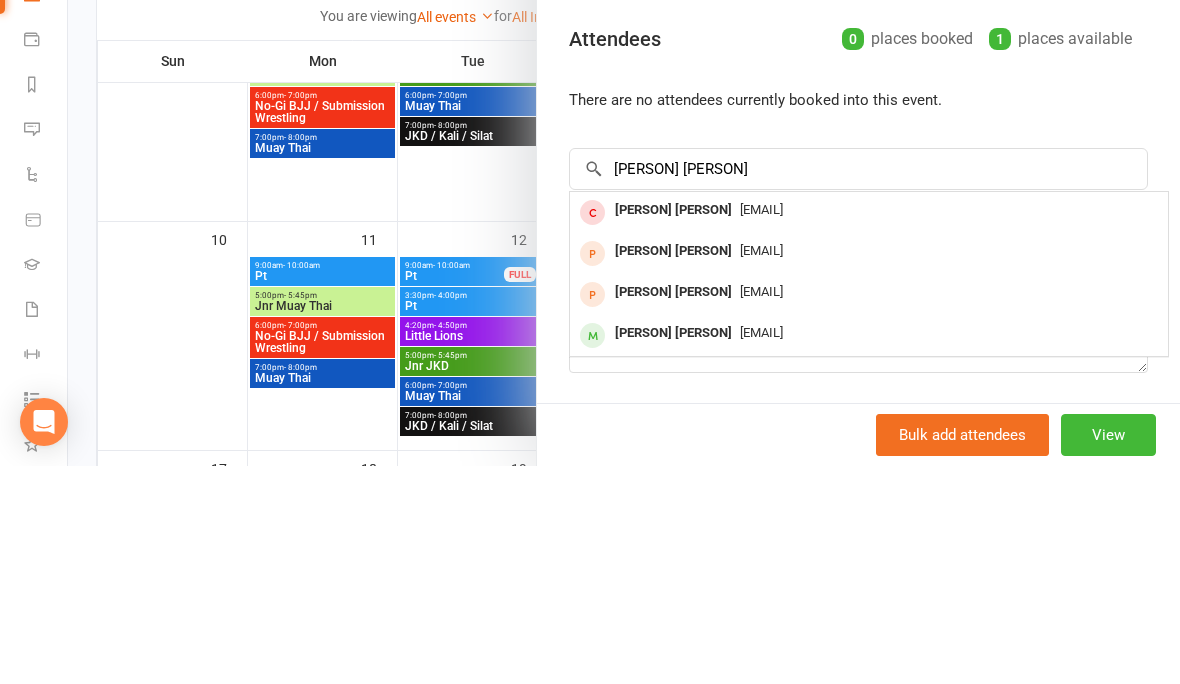 click on "[PERSON] [PERSON]" at bounding box center [673, 428] 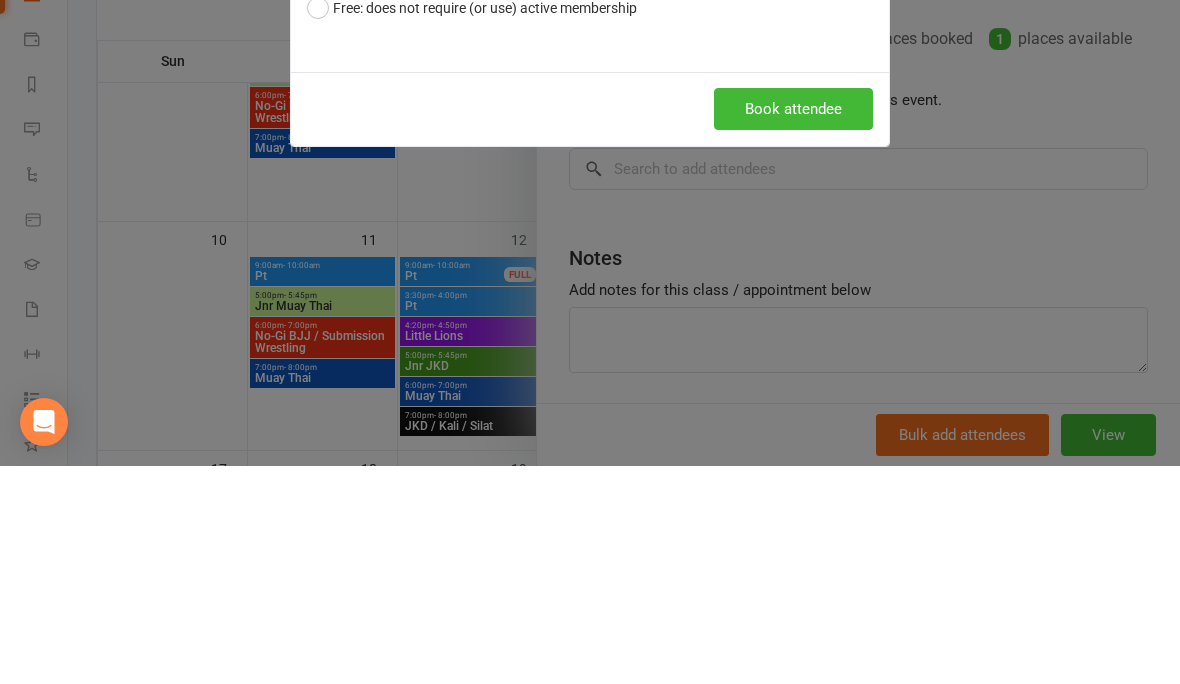scroll, scrollTop: 724, scrollLeft: 0, axis: vertical 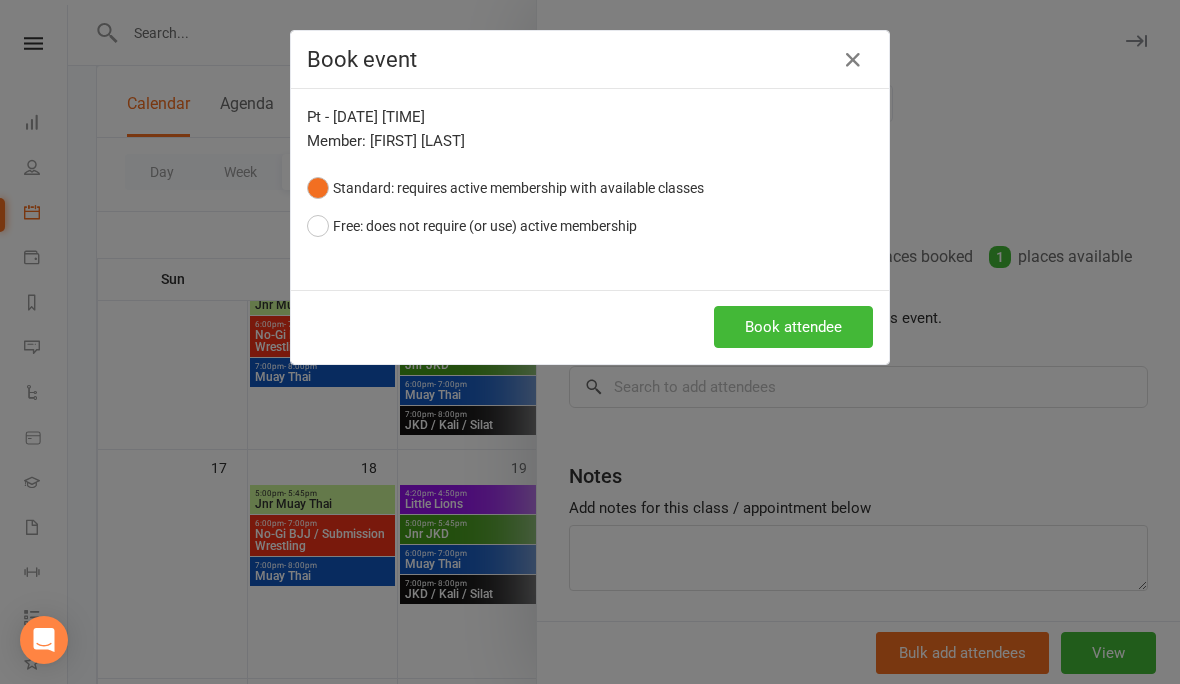 click on "Free: does not require (or use) active membership" at bounding box center [472, 226] 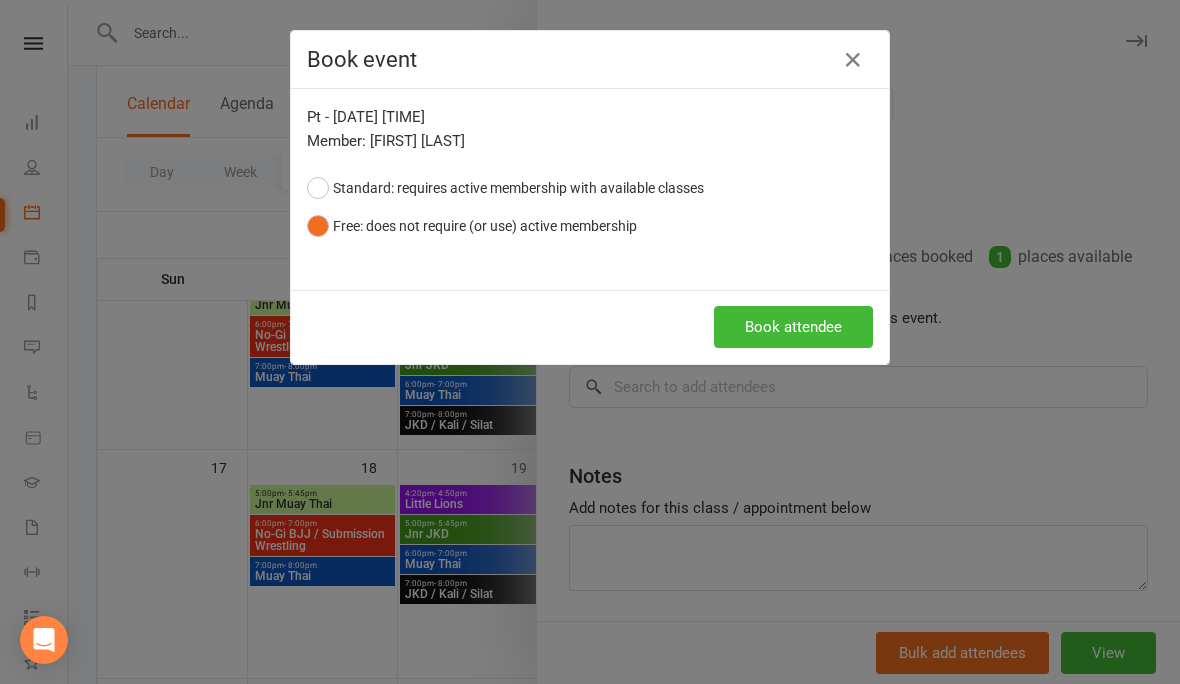 click on "Book attendee" at bounding box center [793, 327] 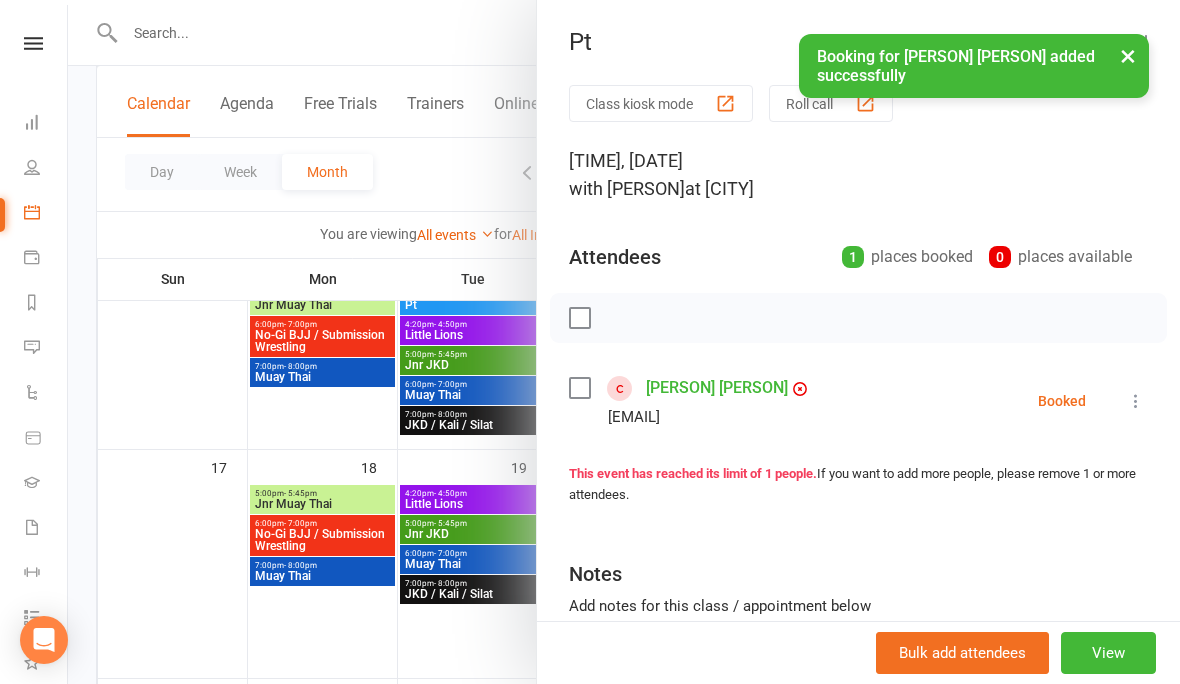 click on "×" at bounding box center (1128, 55) 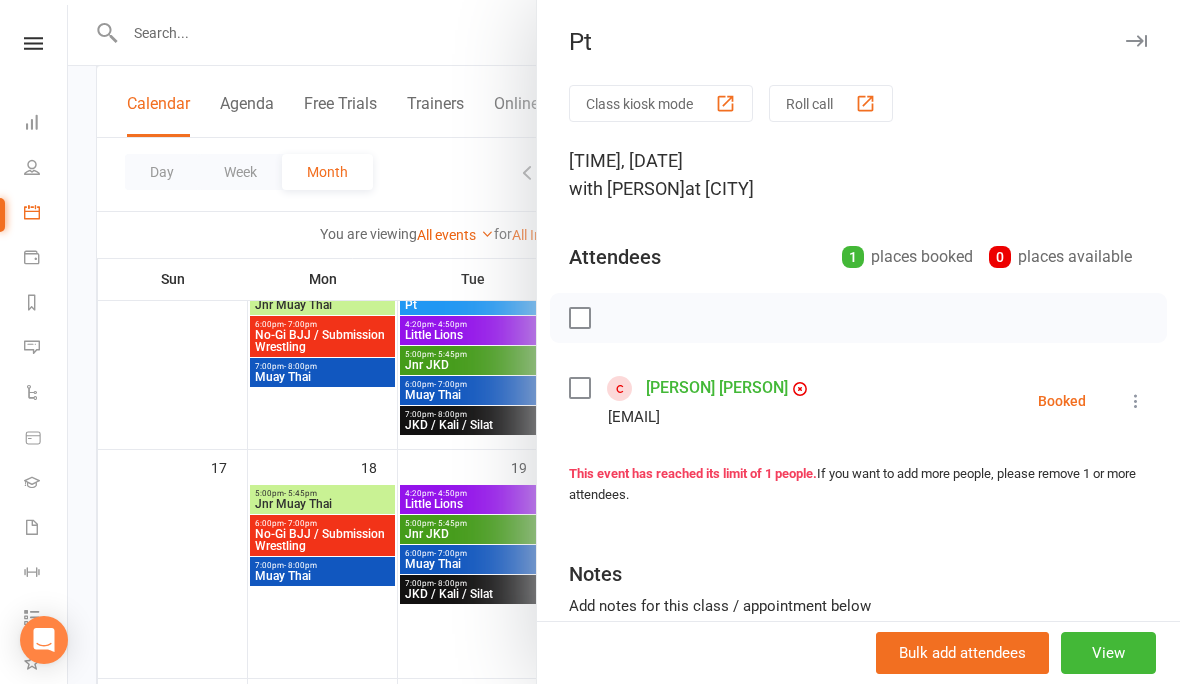 click at bounding box center (1136, 41) 